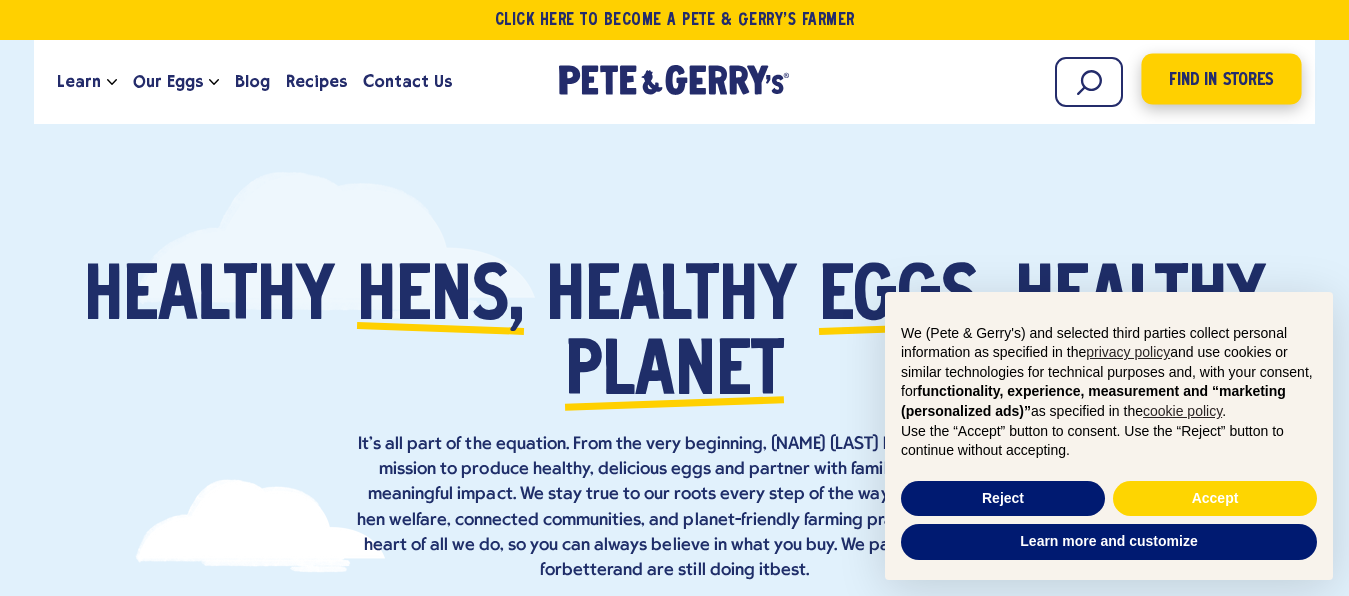 scroll, scrollTop: 0, scrollLeft: 0, axis: both 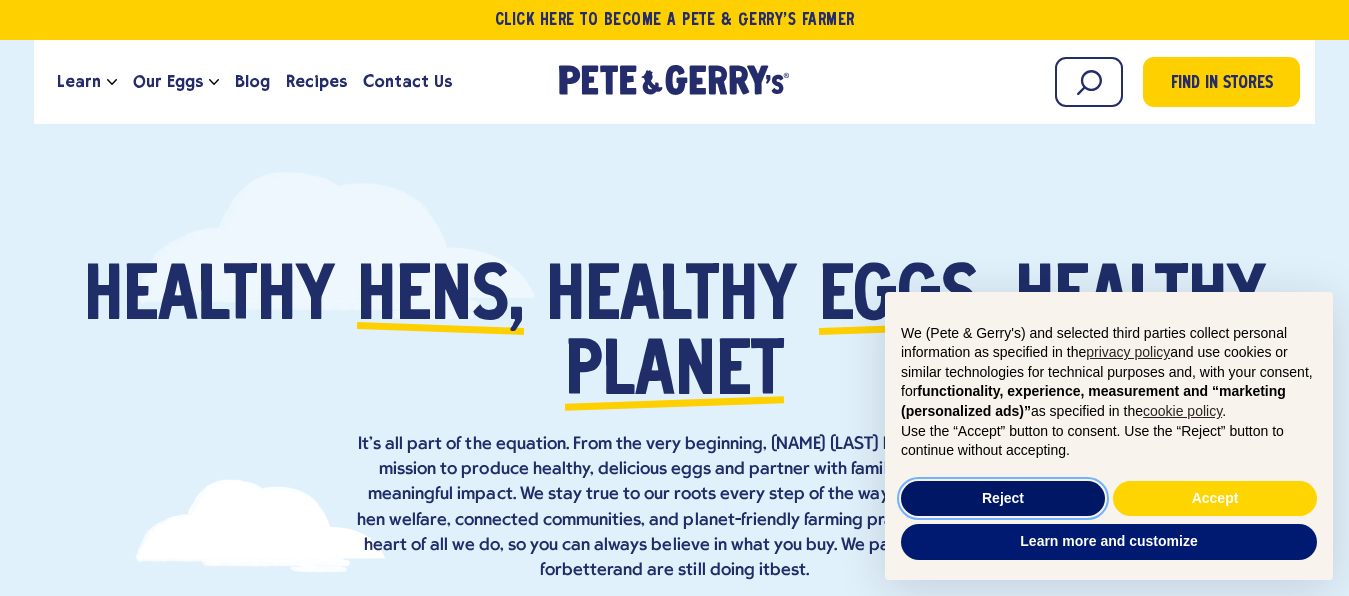 click on "Reject" at bounding box center (1003, 499) 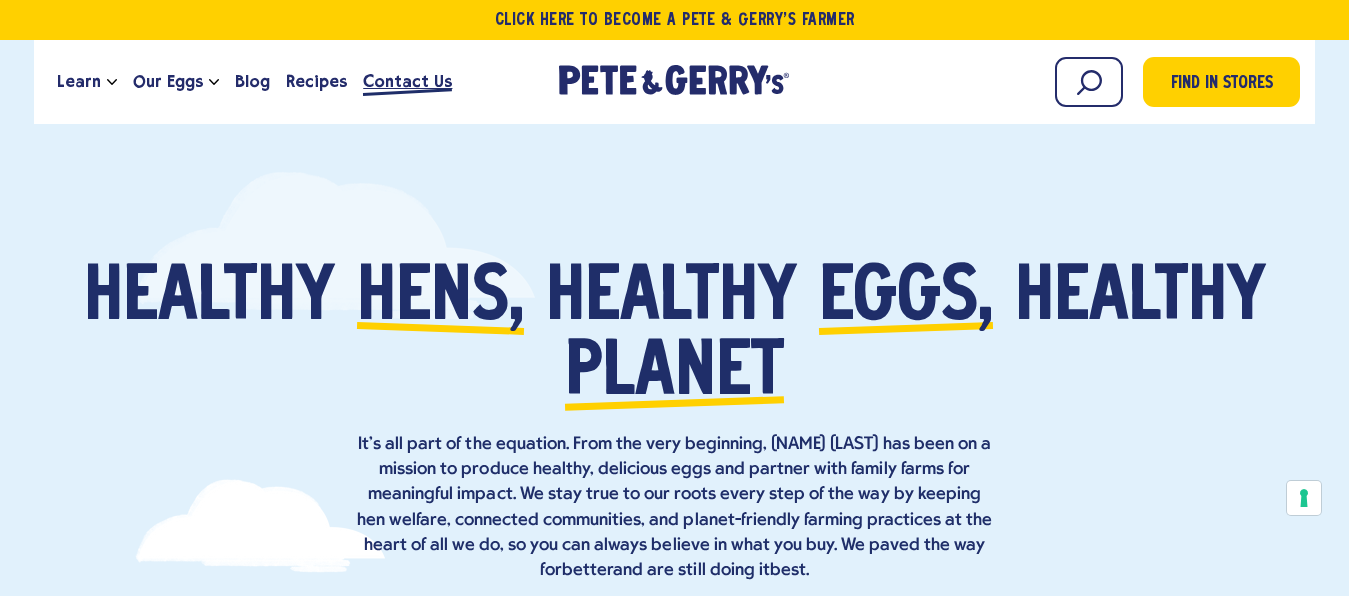 click on "Contact Us" at bounding box center (407, 81) 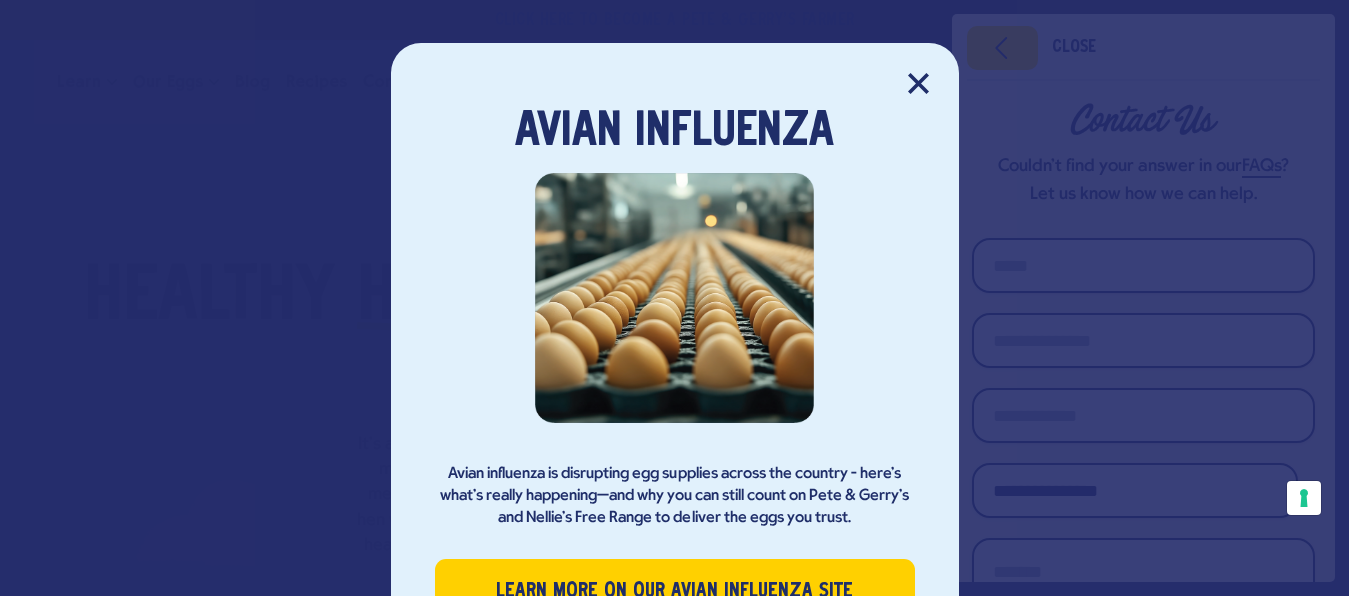 scroll, scrollTop: 0, scrollLeft: 0, axis: both 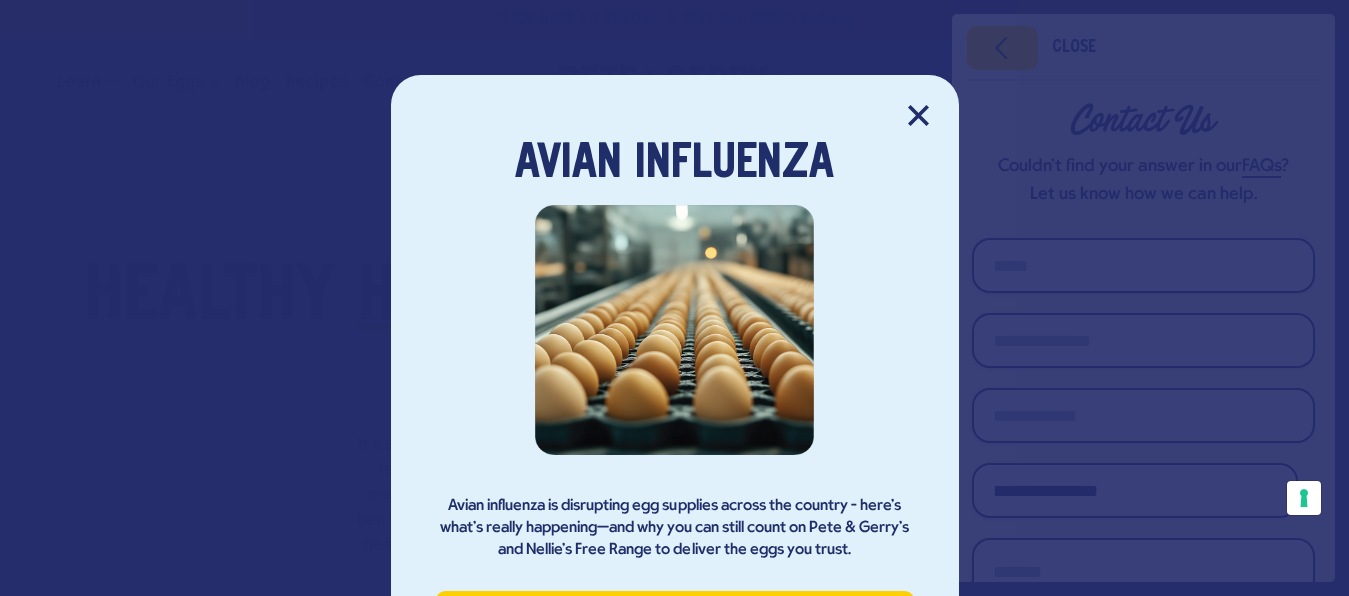 click 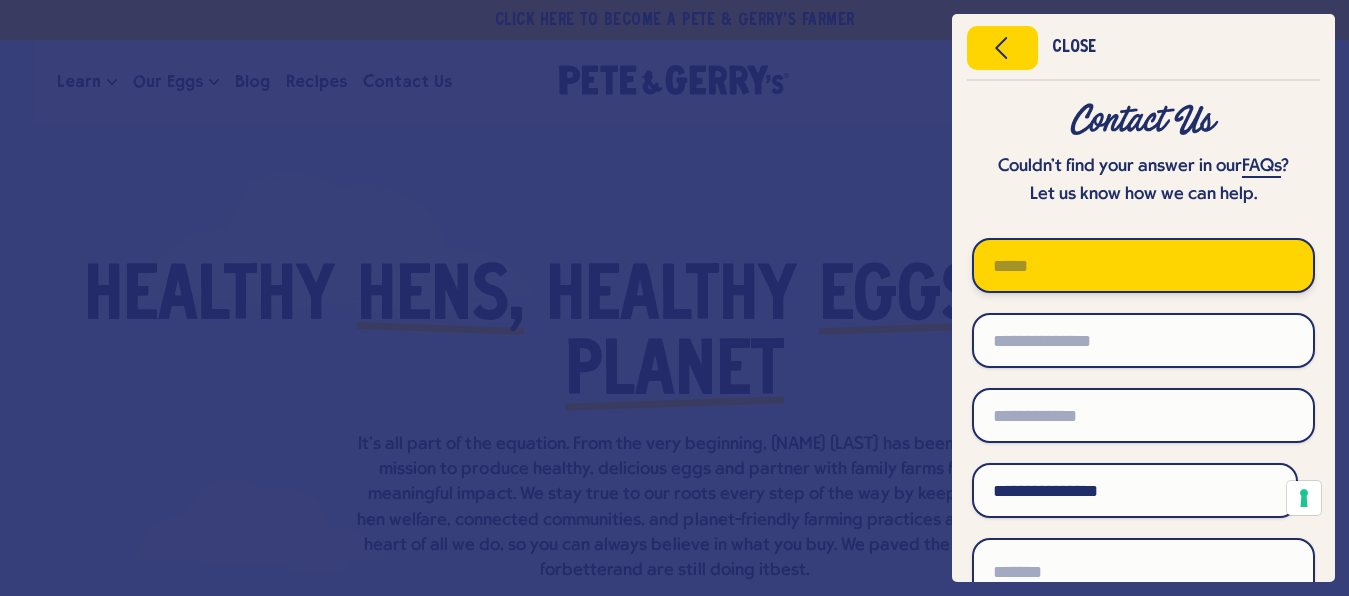 click at bounding box center (1143, 265) 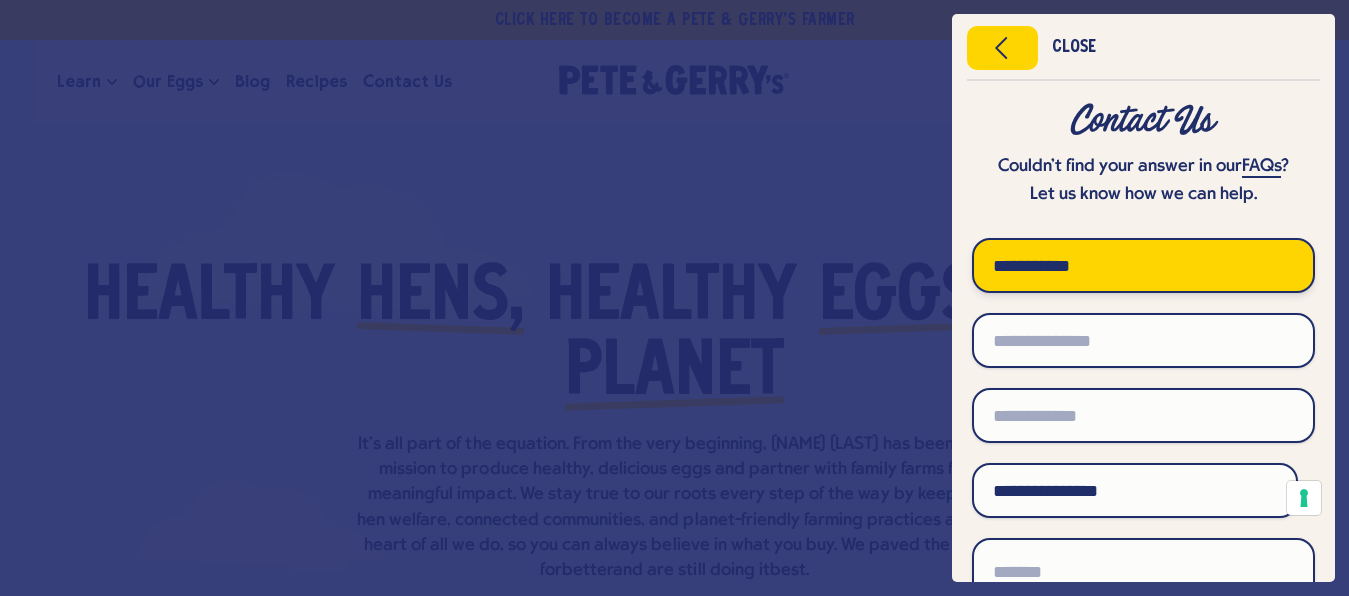 type on "**********" 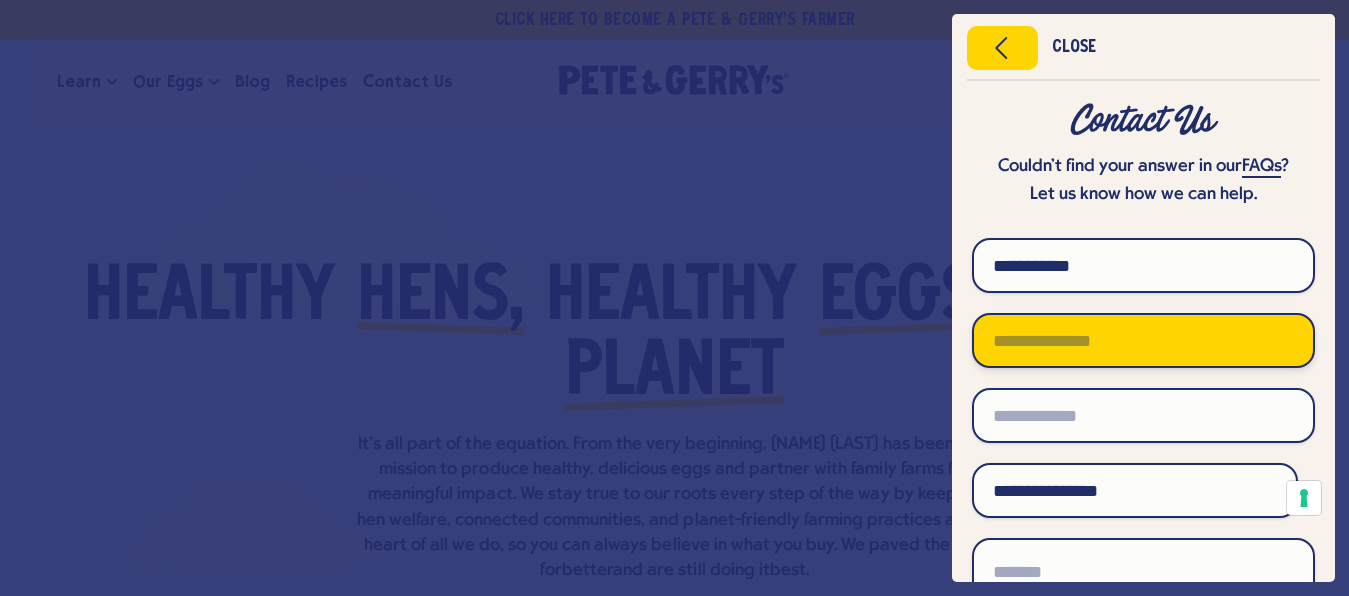 click at bounding box center (1143, 340) 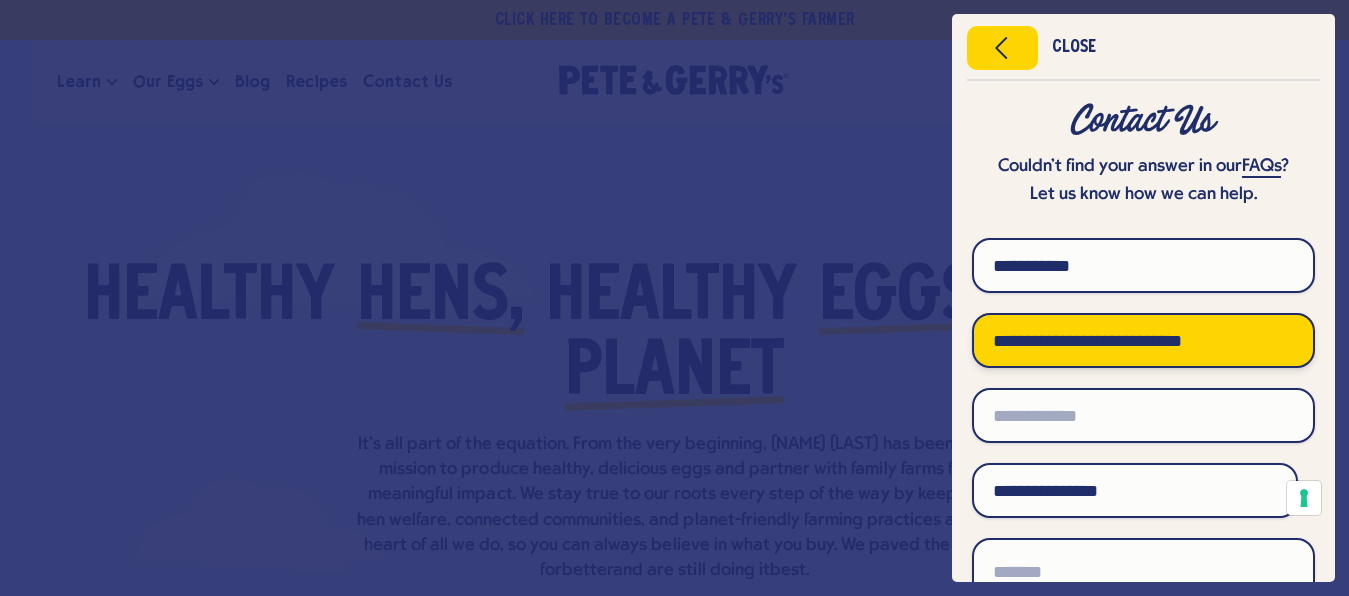 type on "**********" 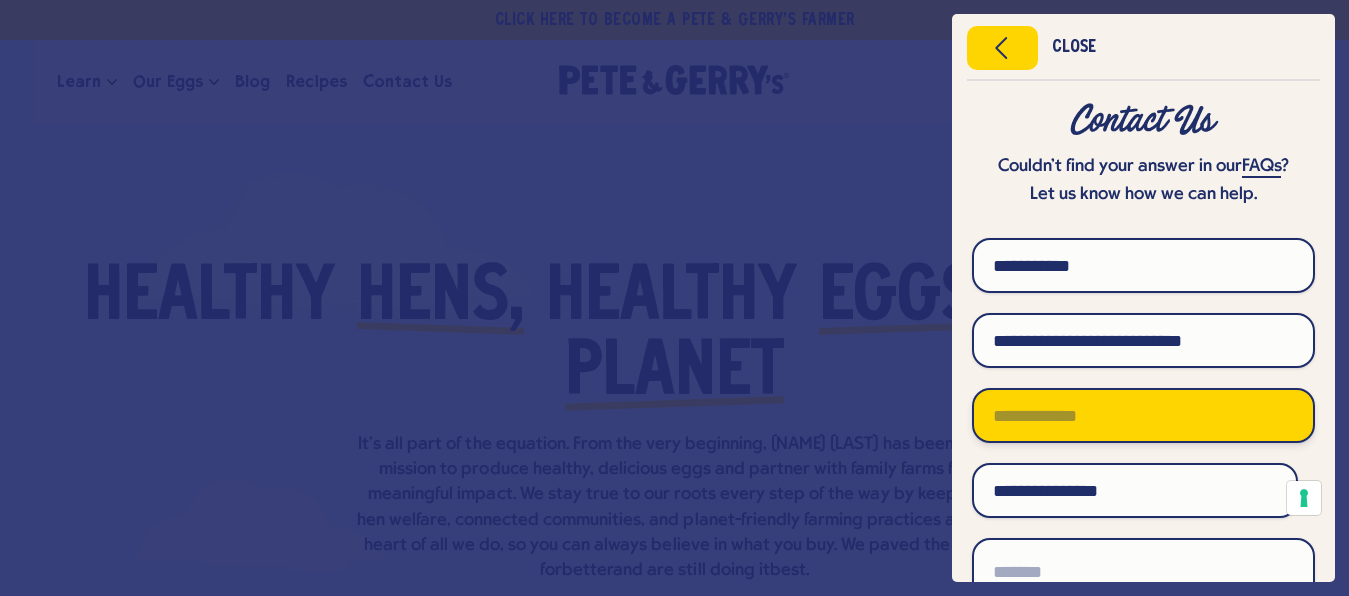 click at bounding box center [1143, 415] 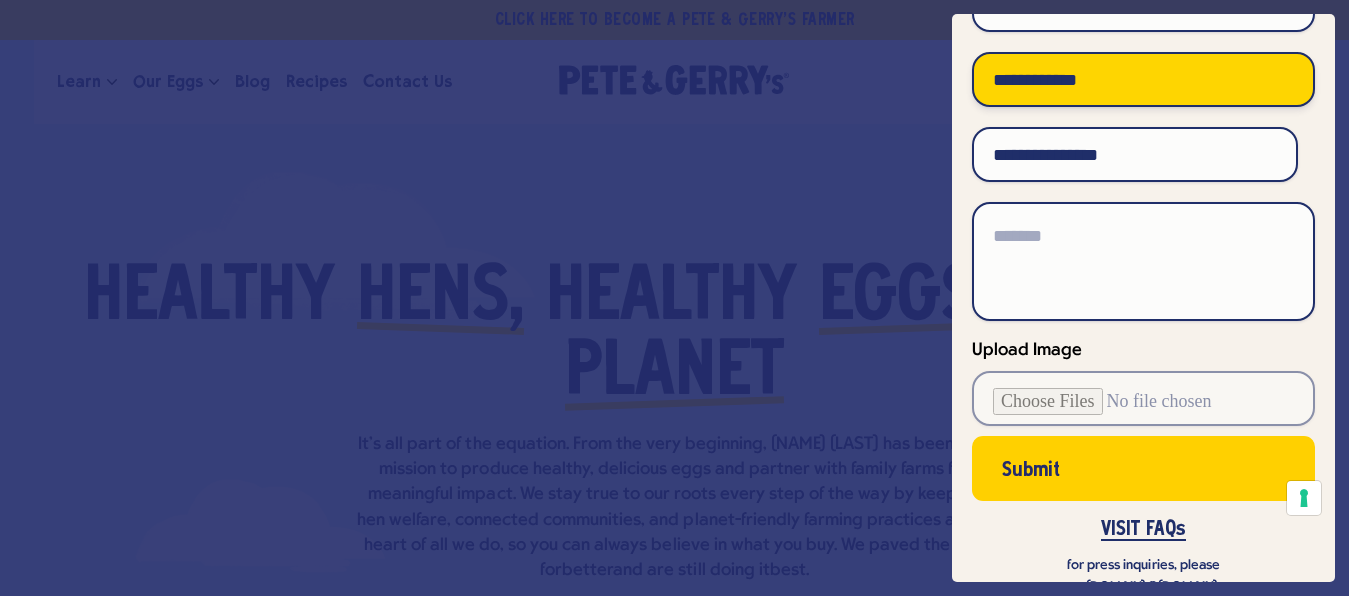 scroll, scrollTop: 372, scrollLeft: 0, axis: vertical 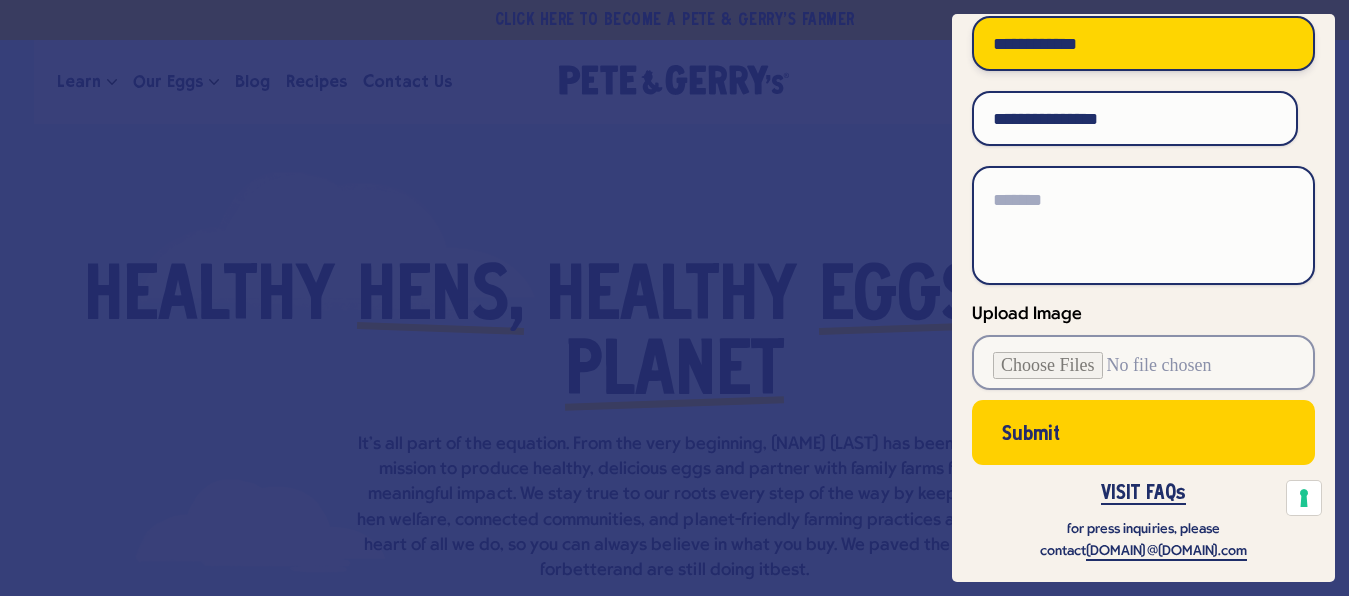 type on "**********" 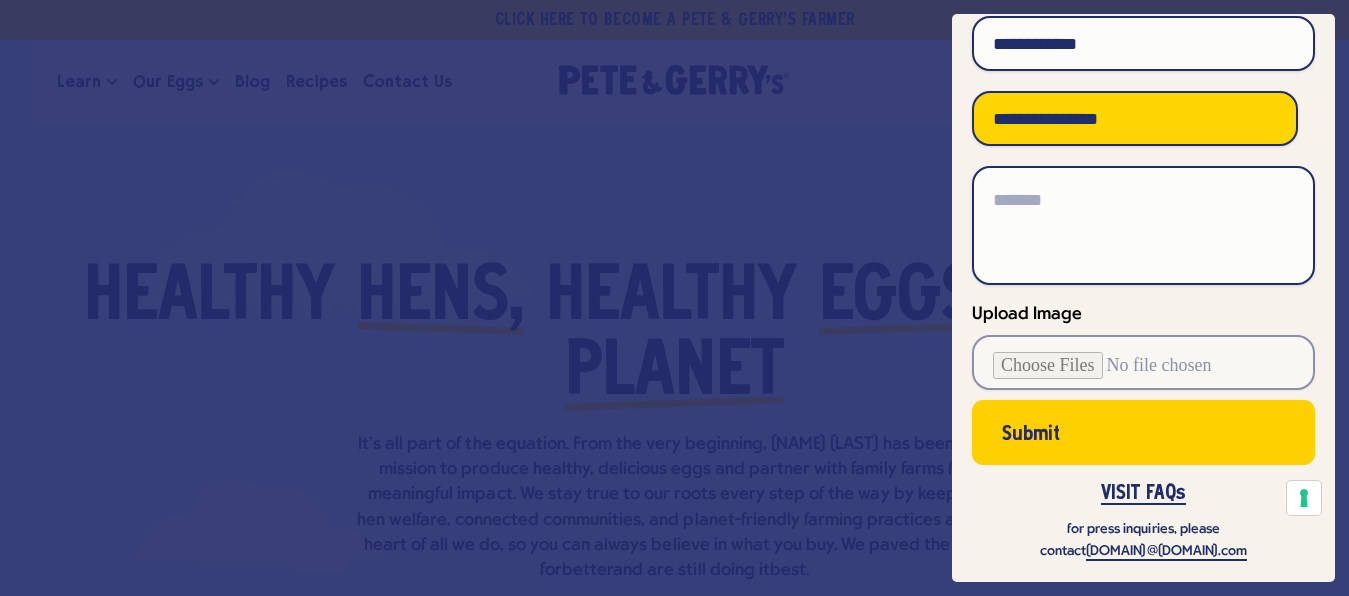 click on "**********" at bounding box center (1135, 118) 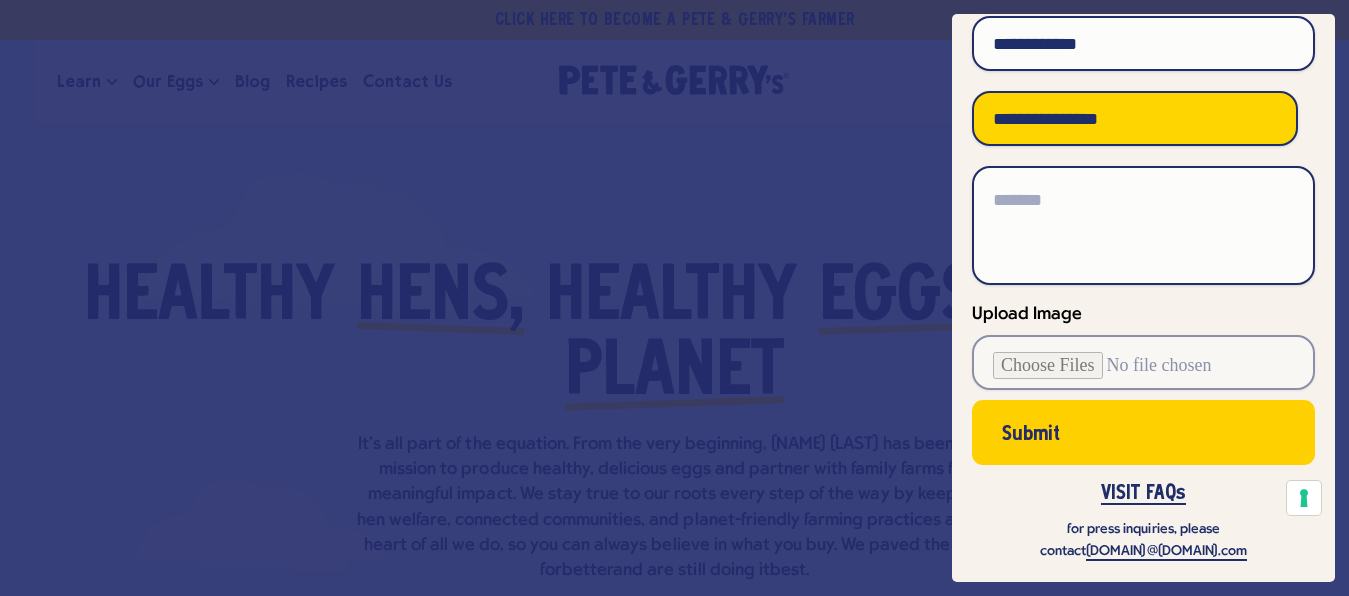 select on "**********" 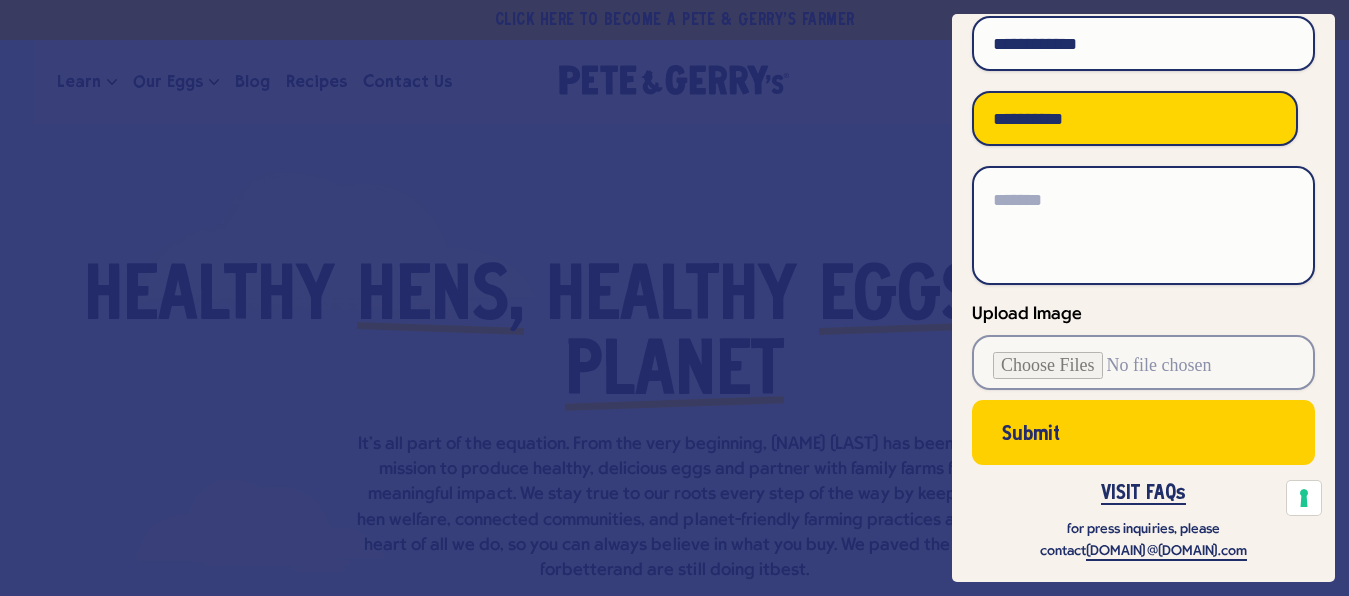 click on "**********" at bounding box center (0, 0) 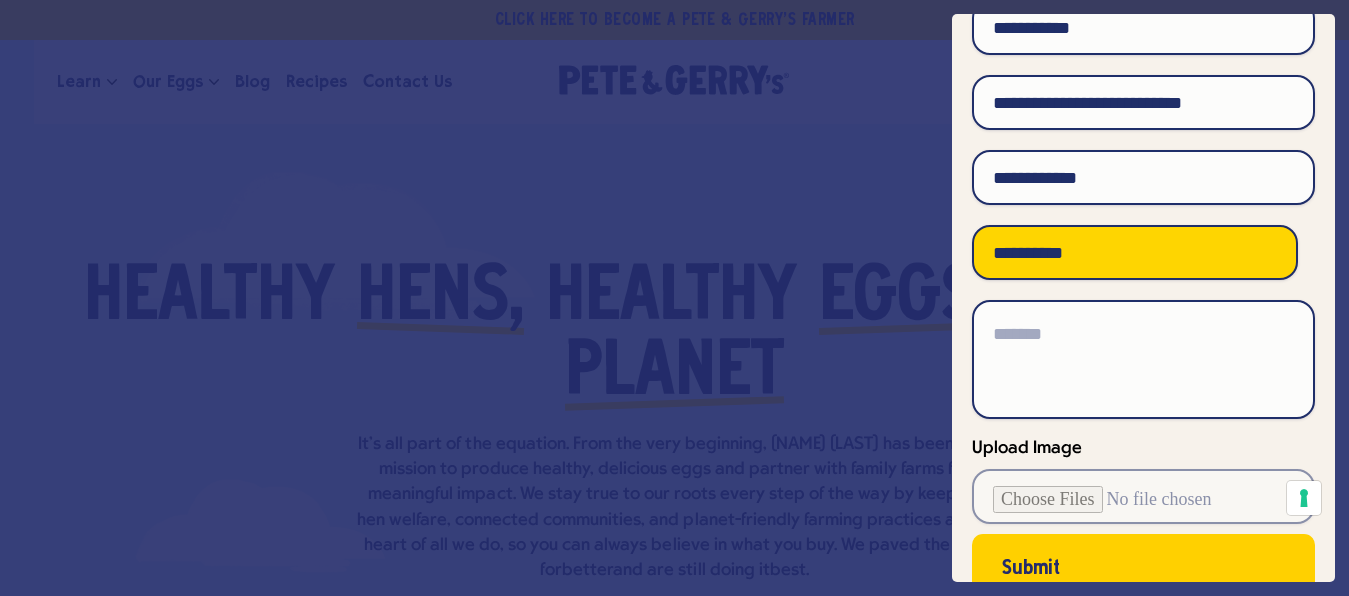 scroll, scrollTop: 245, scrollLeft: 0, axis: vertical 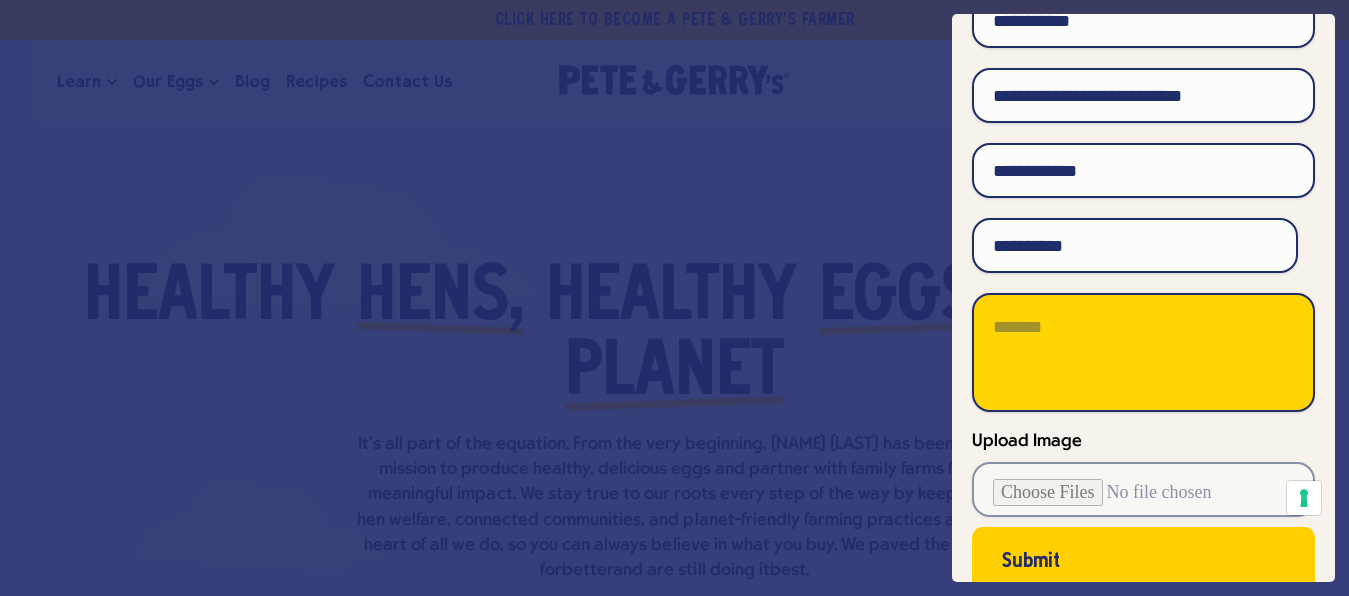 click at bounding box center (1143, 352) 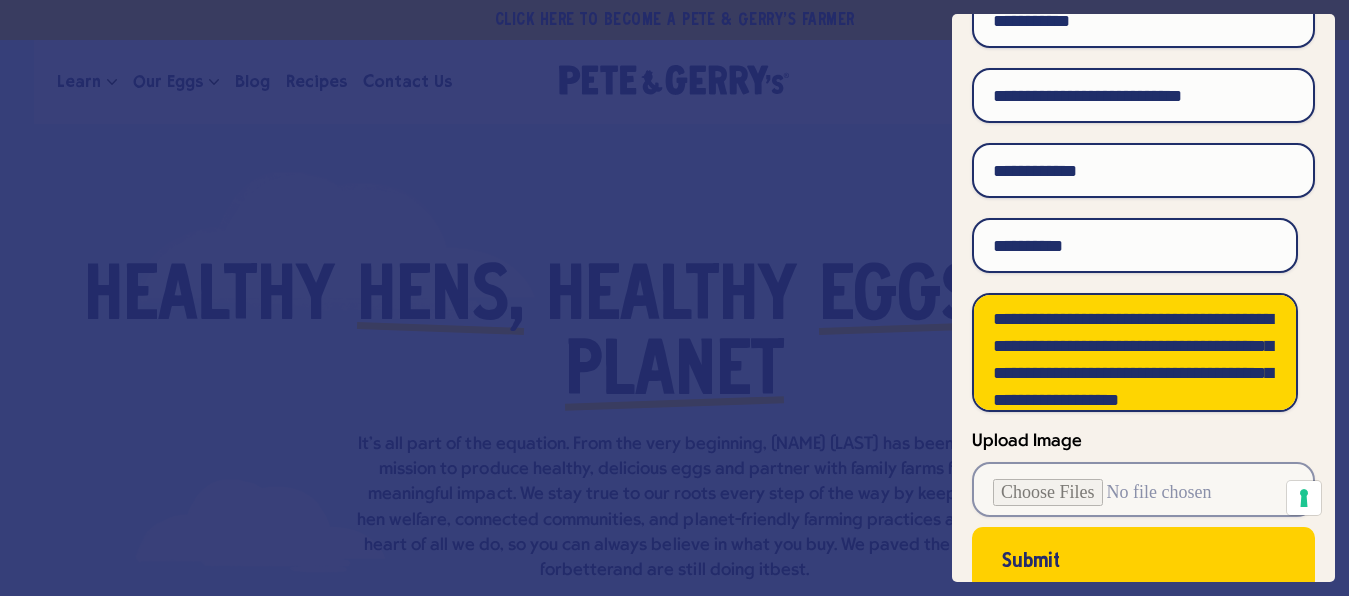 scroll, scrollTop: 35, scrollLeft: 0, axis: vertical 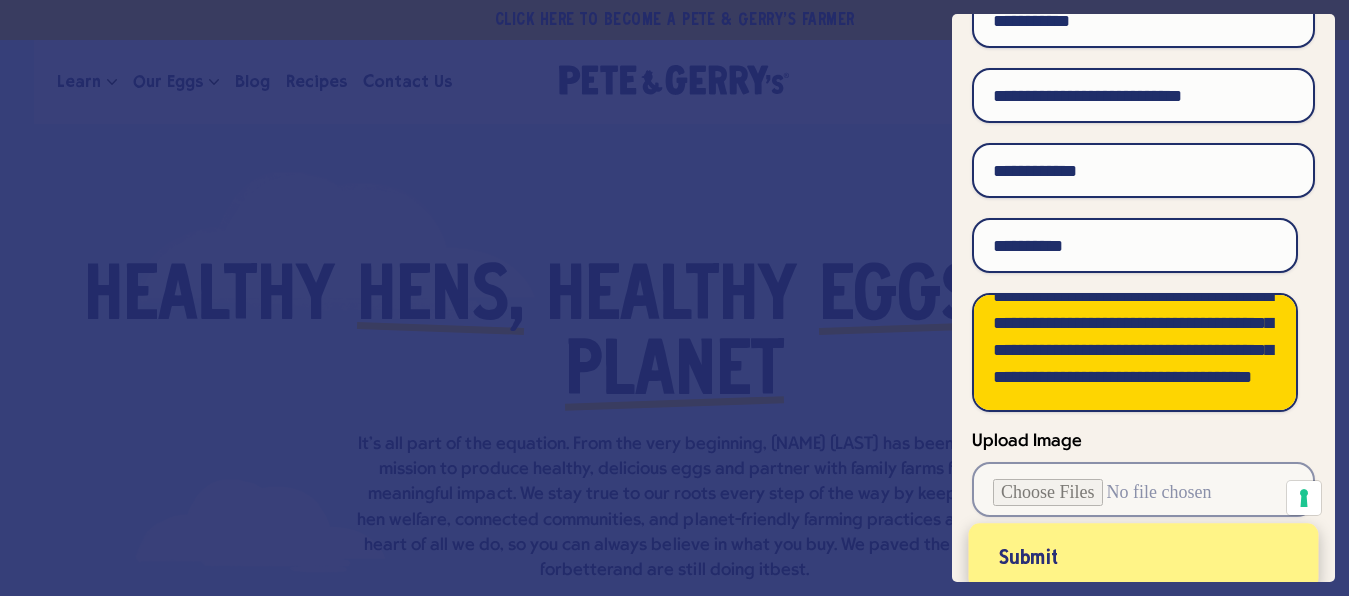 type on "**********" 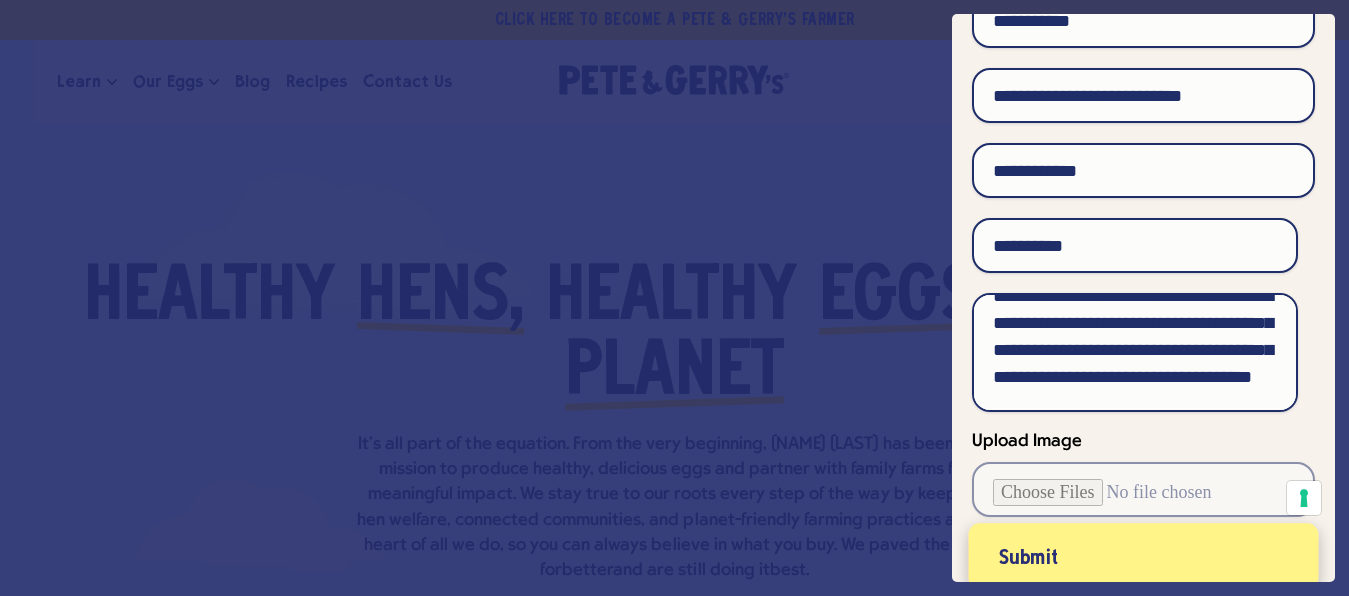 click on "Submit" at bounding box center [1028, 559] 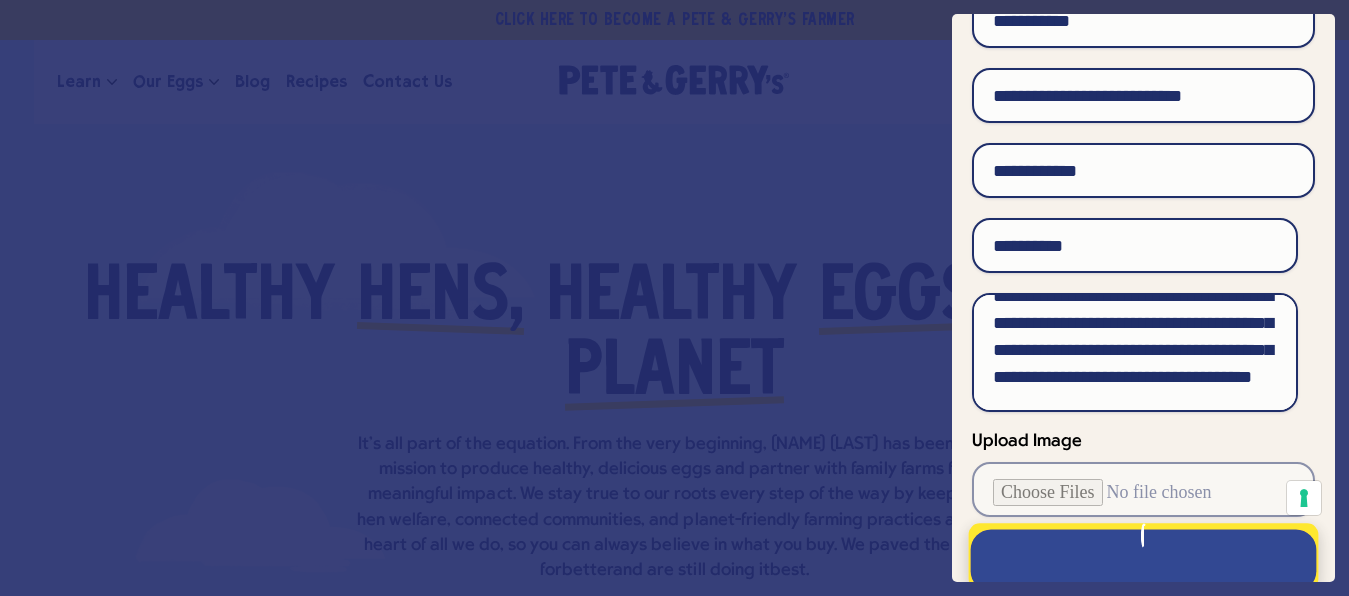 scroll, scrollTop: 0, scrollLeft: 0, axis: both 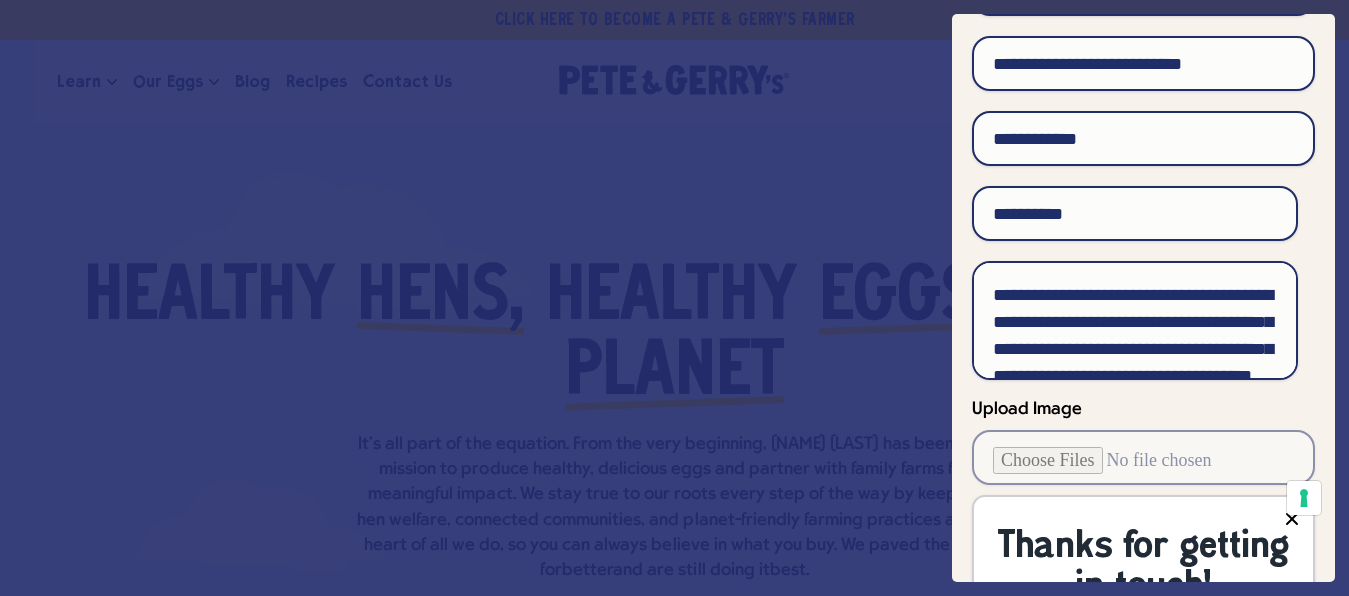 click 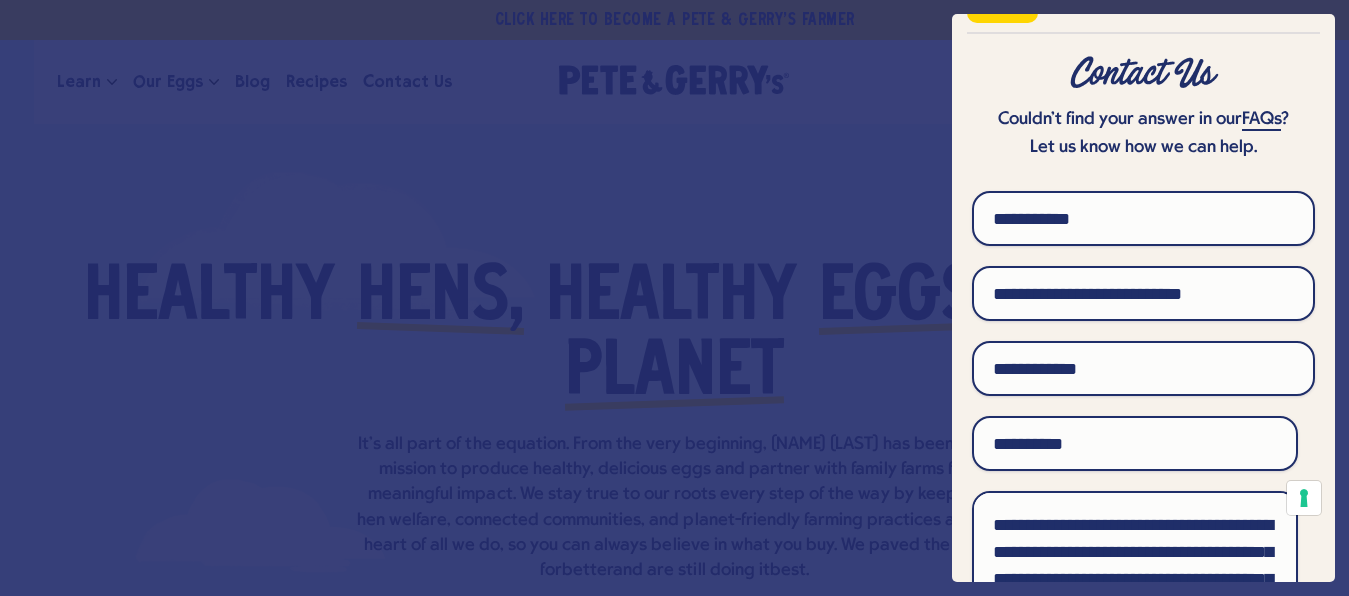 scroll, scrollTop: 0, scrollLeft: 0, axis: both 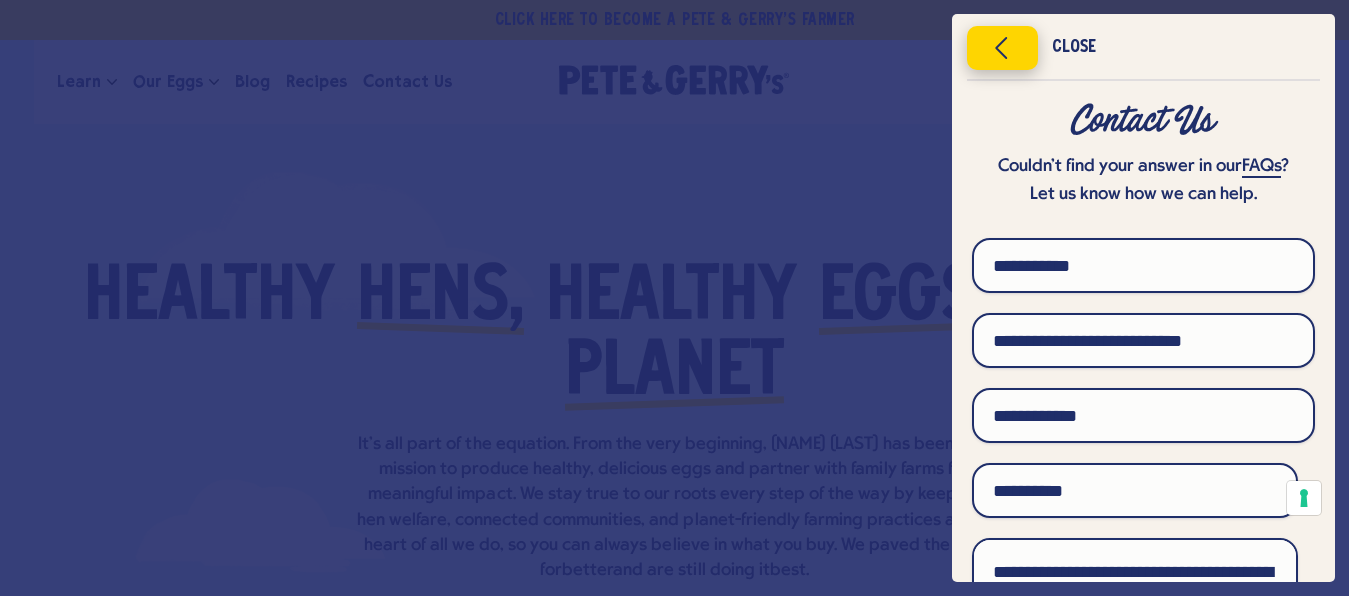 click 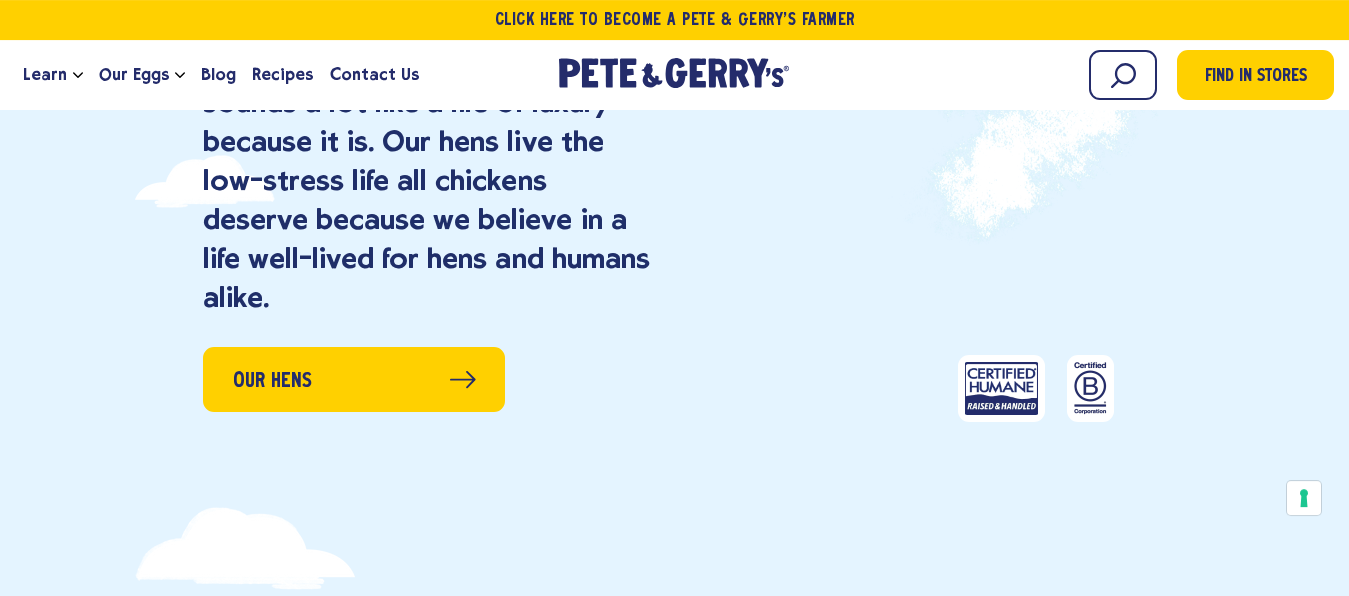 scroll, scrollTop: 1734, scrollLeft: 0, axis: vertical 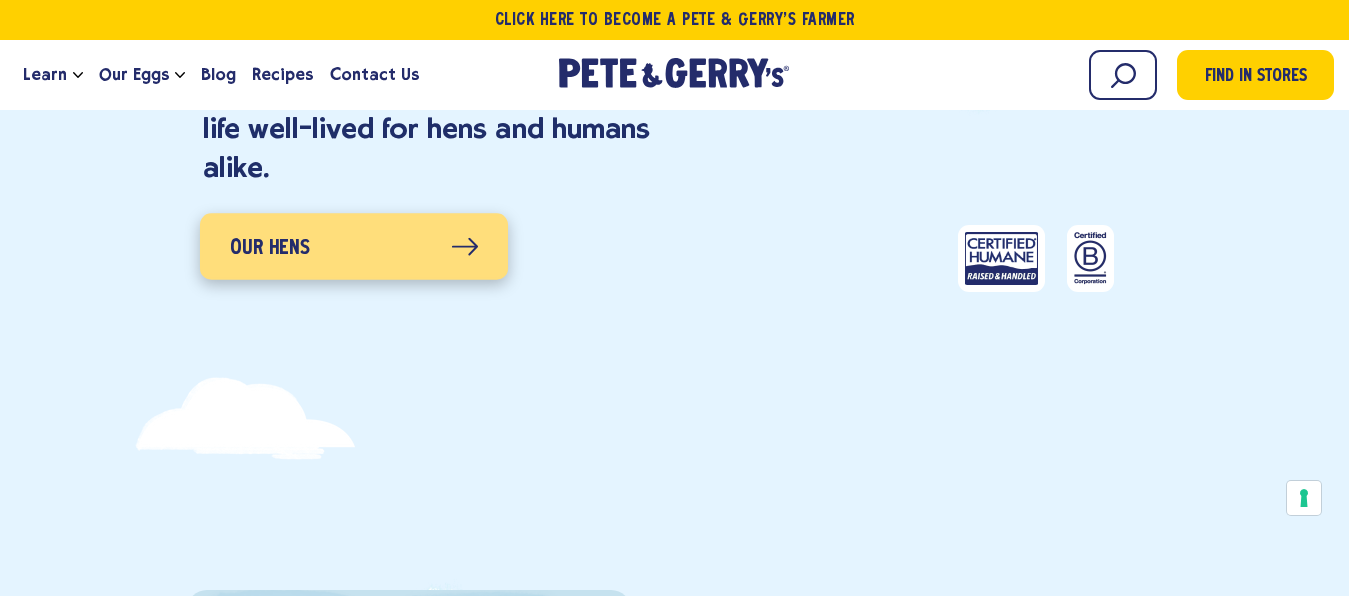 click on "Our Hens" at bounding box center [354, 247] 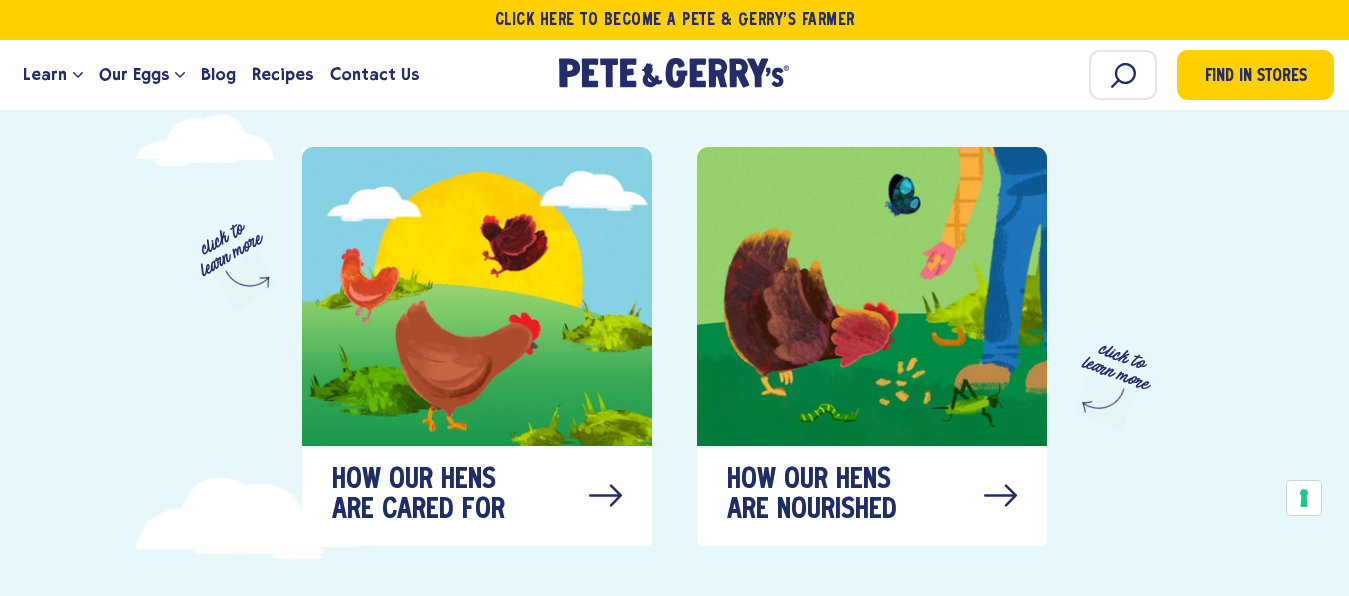 scroll, scrollTop: 1020, scrollLeft: 0, axis: vertical 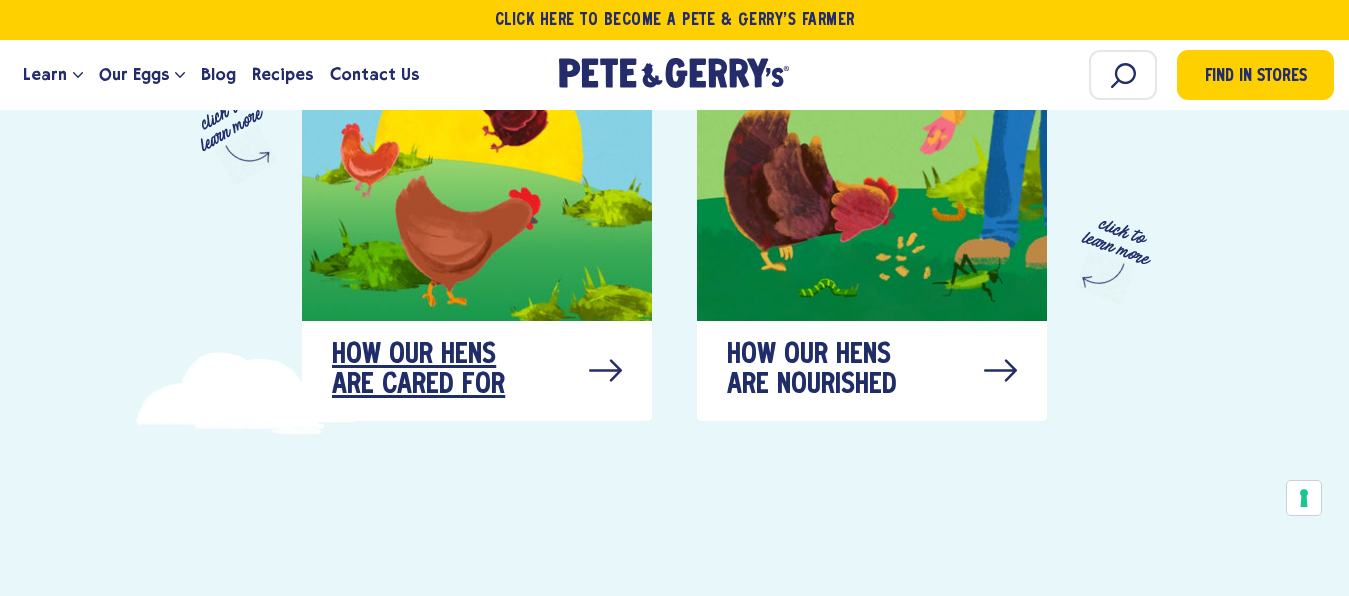 click on "How our hens are cared for" at bounding box center (432, 371) 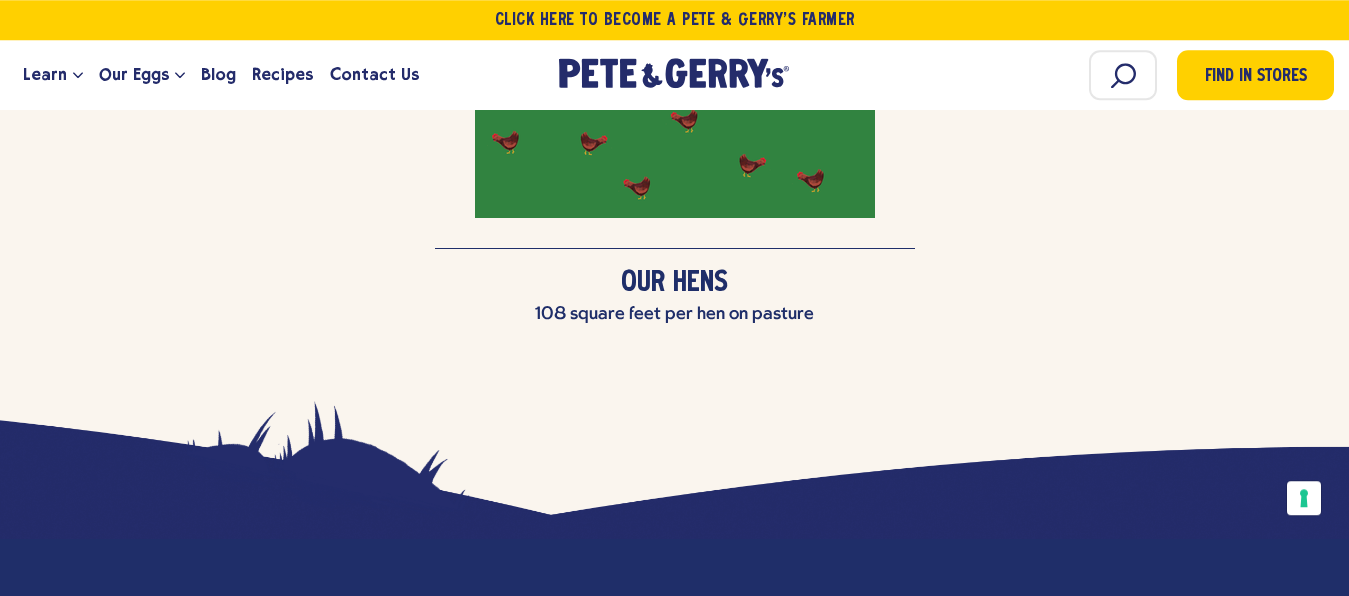 scroll, scrollTop: 4902, scrollLeft: 0, axis: vertical 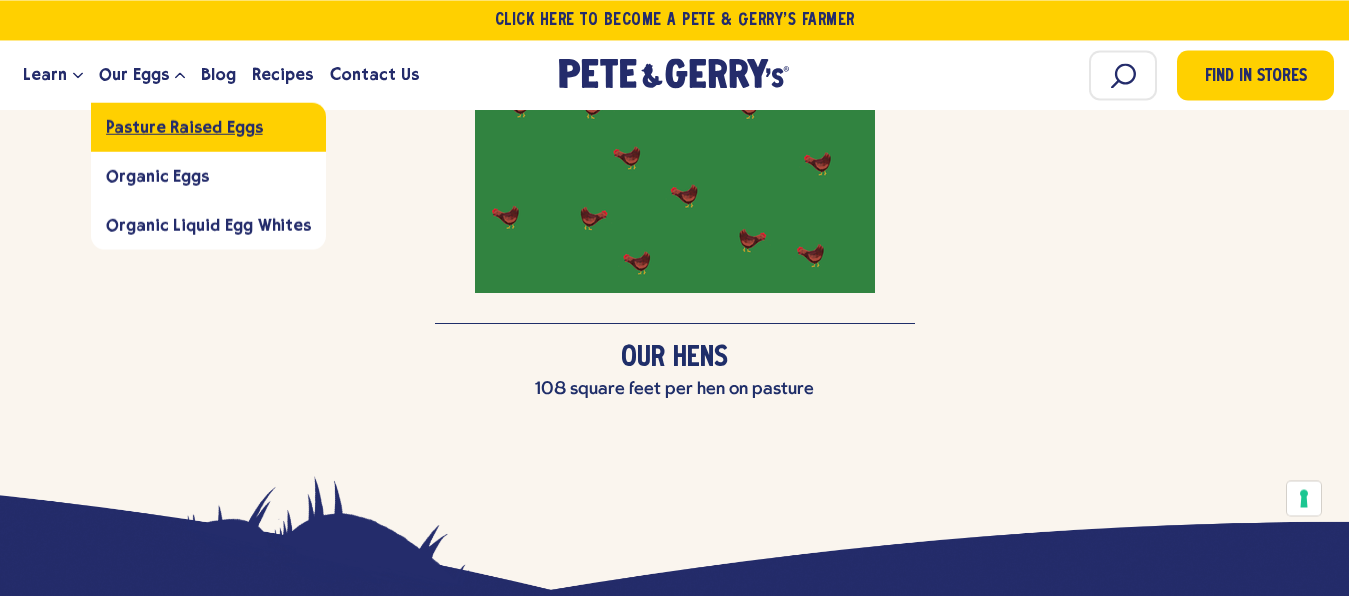 click on "Pasture Raised Eggs" at bounding box center [184, 126] 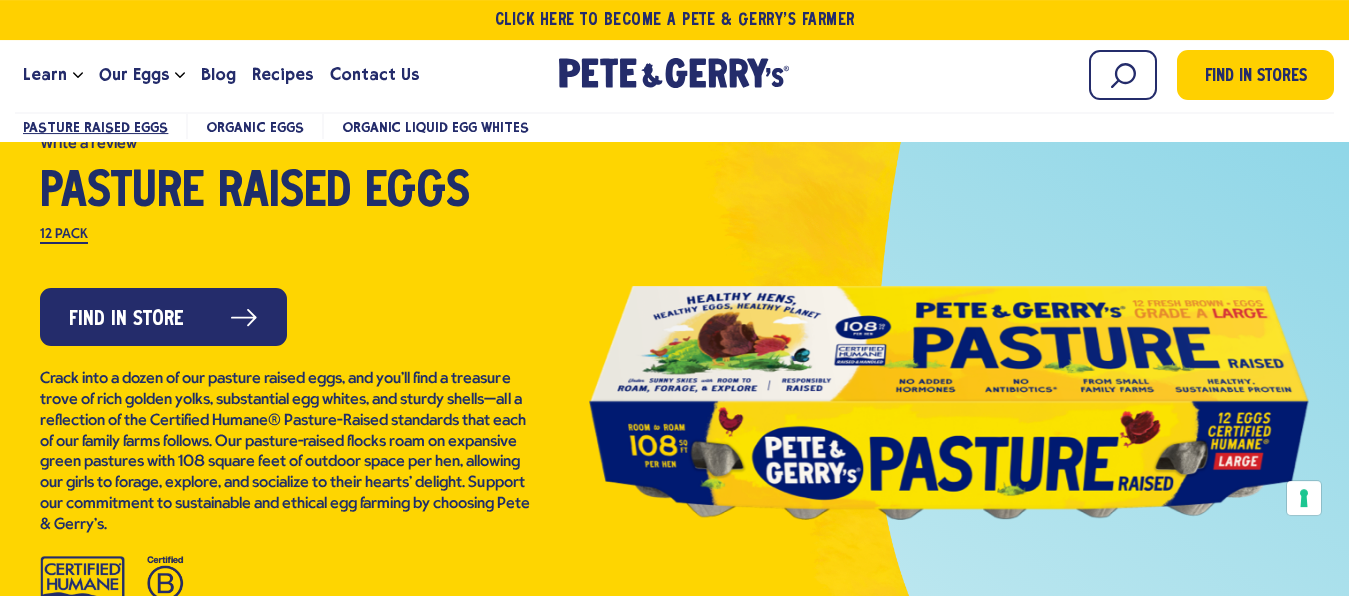 scroll, scrollTop: 204, scrollLeft: 0, axis: vertical 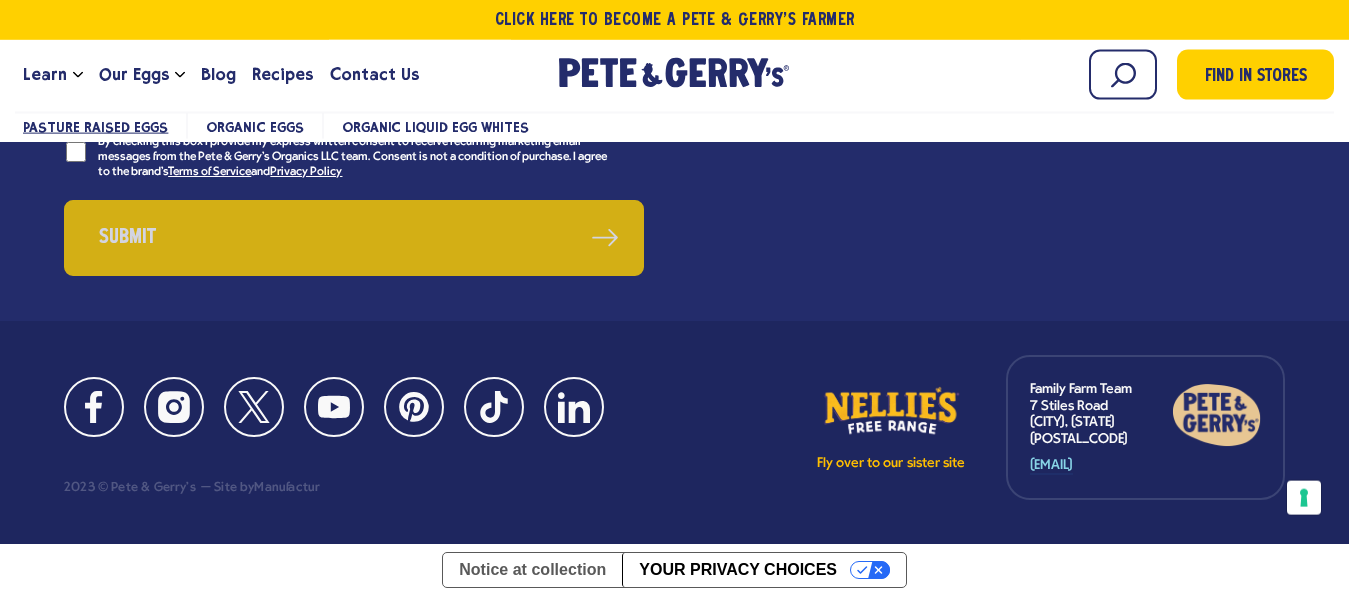 click on "Email Address" at bounding box center (354, 84) 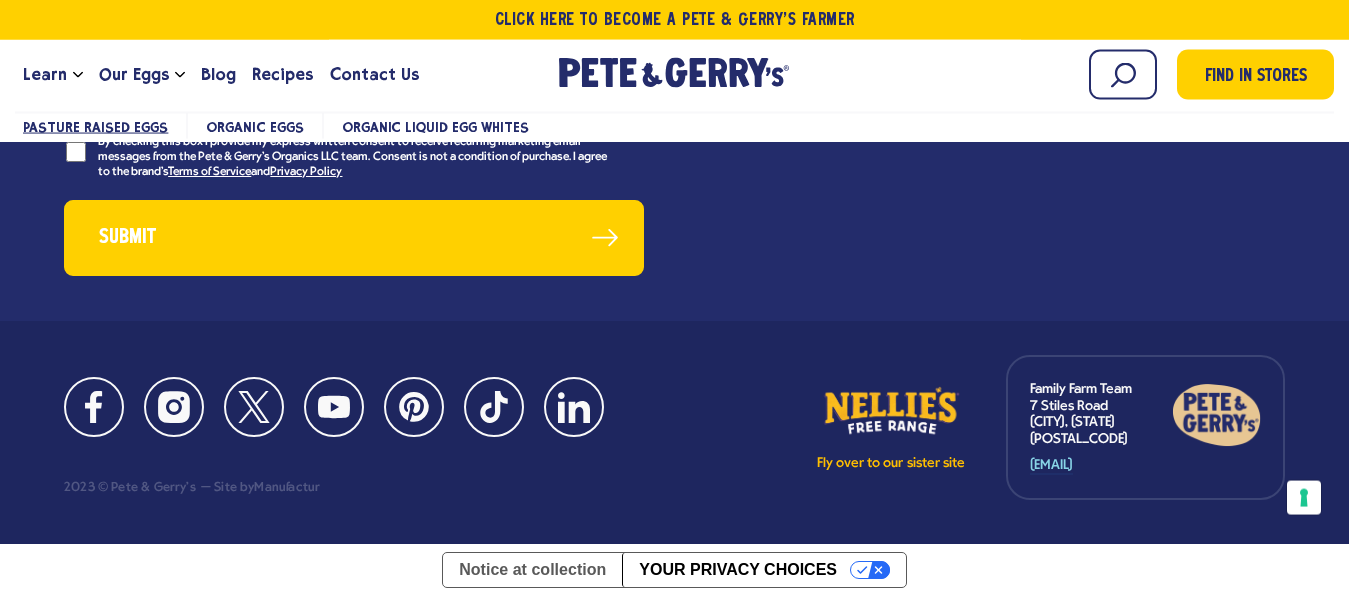 scroll, scrollTop: 12263, scrollLeft: 0, axis: vertical 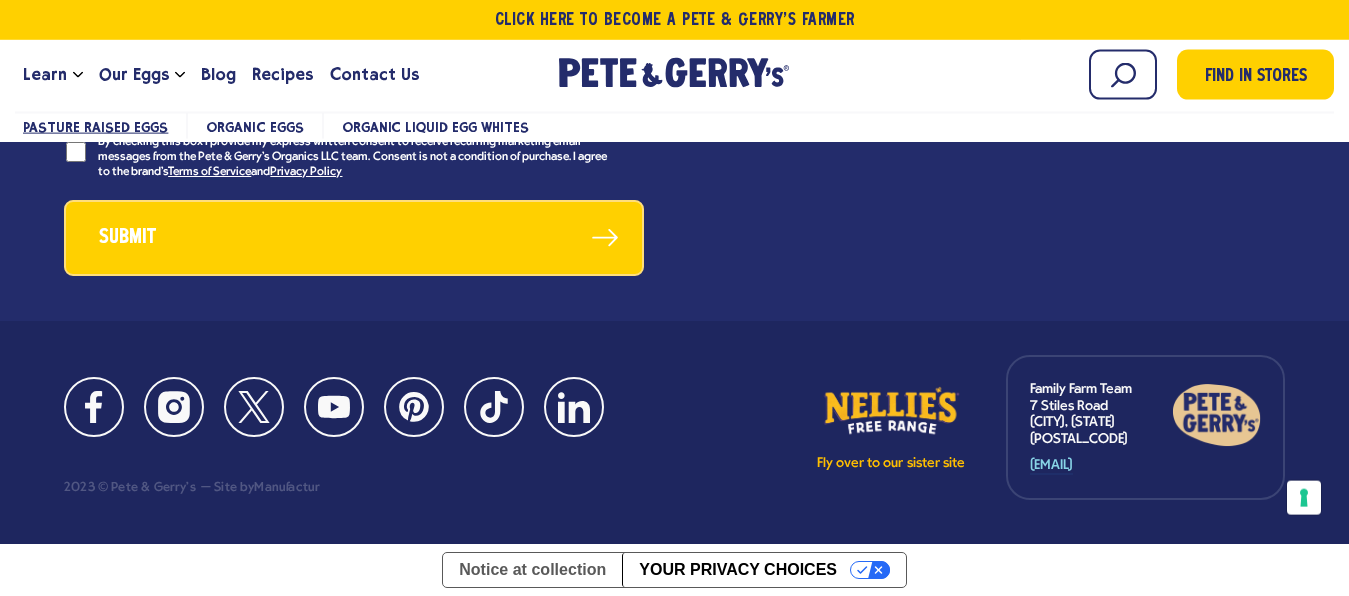 type on "**********" 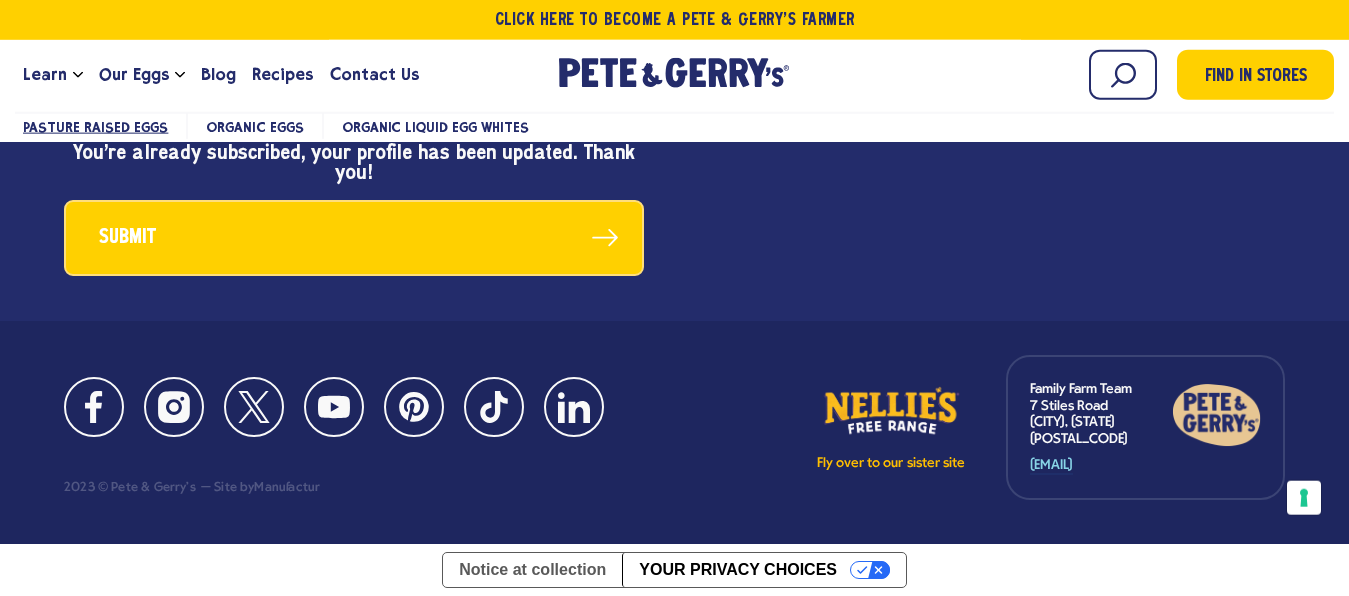 scroll, scrollTop: 11345, scrollLeft: 0, axis: vertical 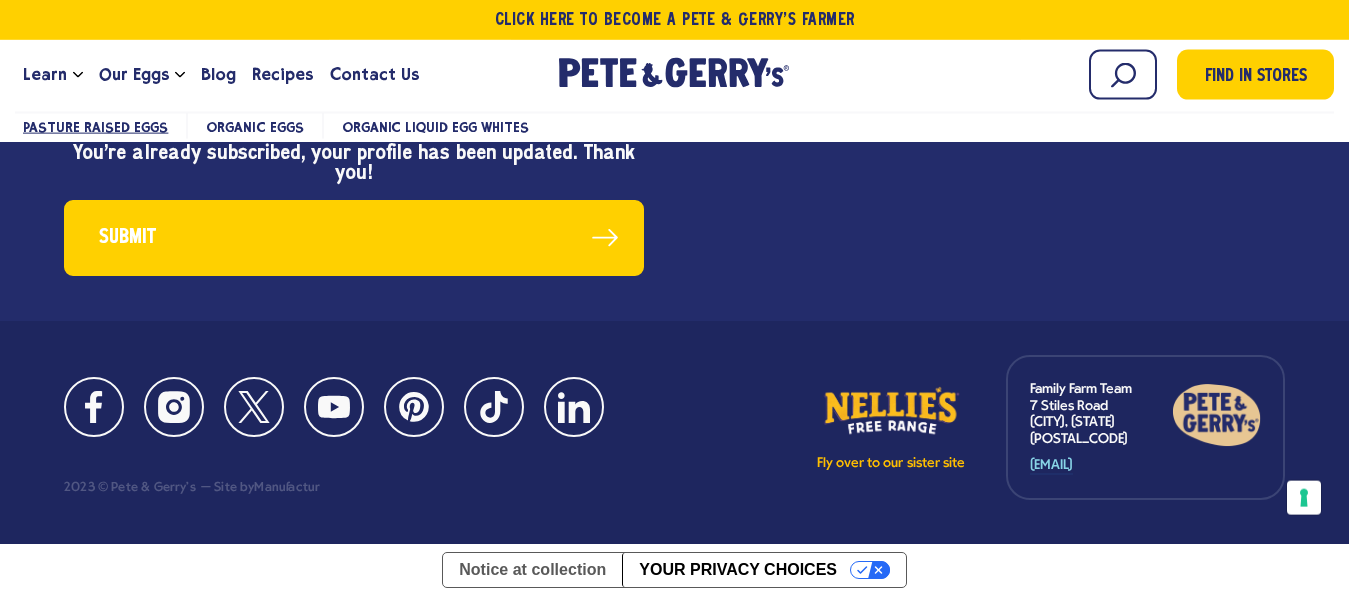 click at bounding box center (989, -816) 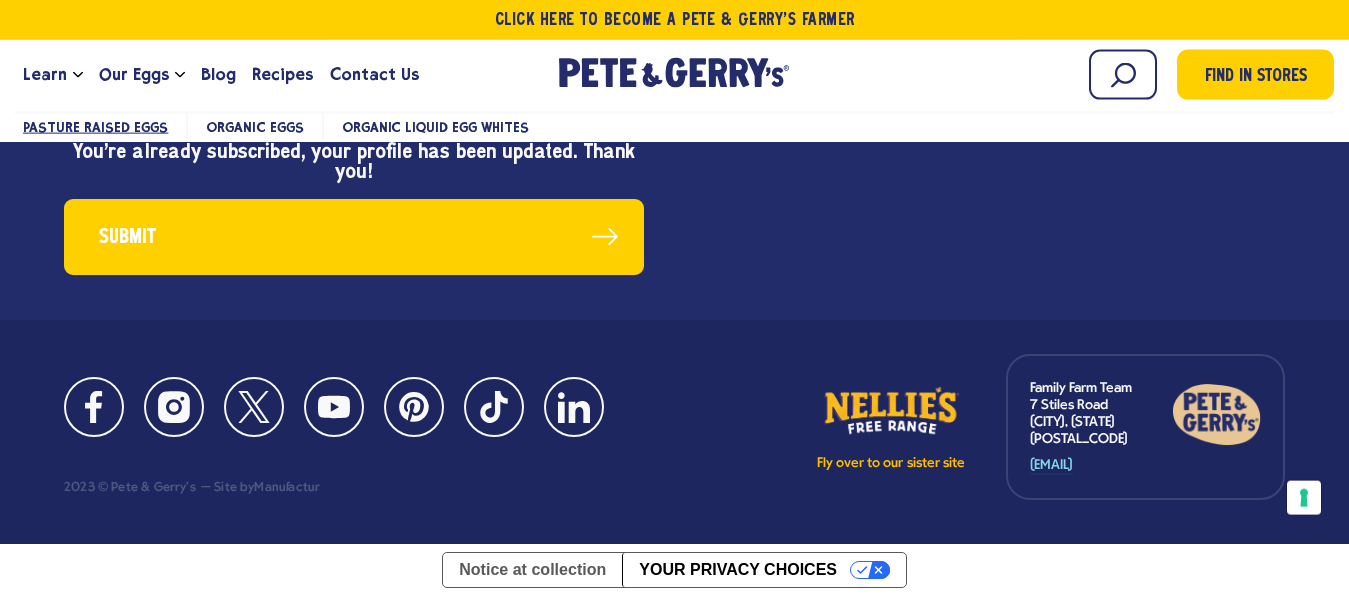scroll, scrollTop: 10961, scrollLeft: 0, axis: vertical 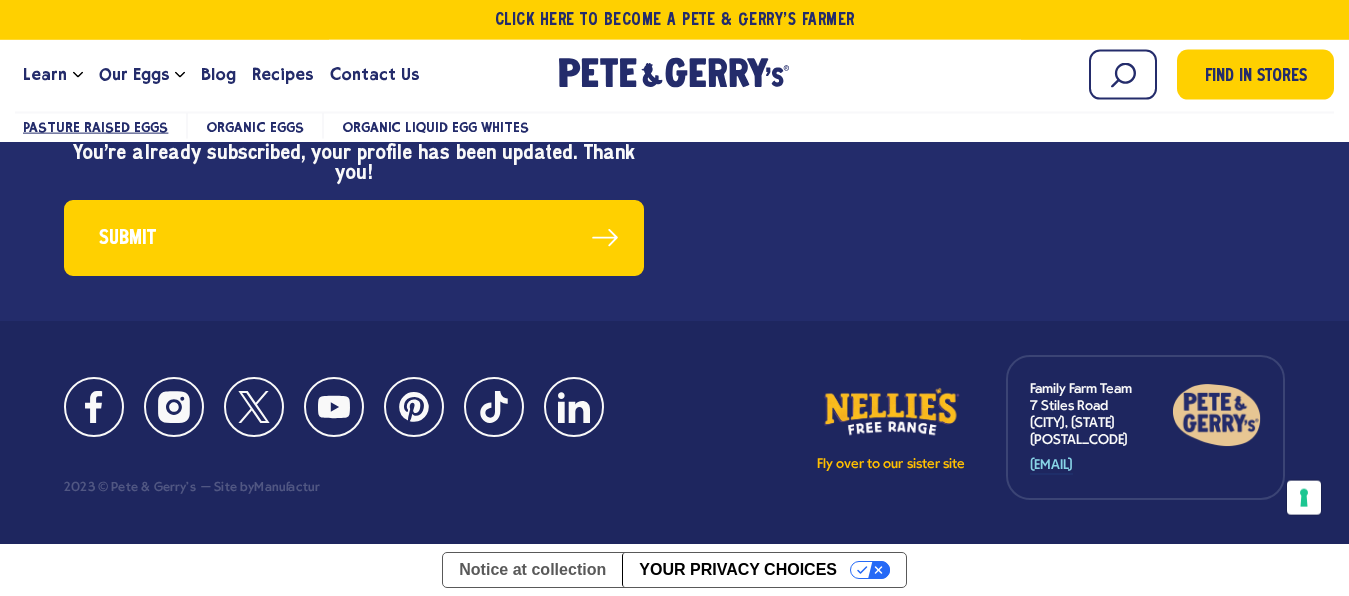 click on "How many eggs does a hen lay per day?" at bounding box center [675, -1053] 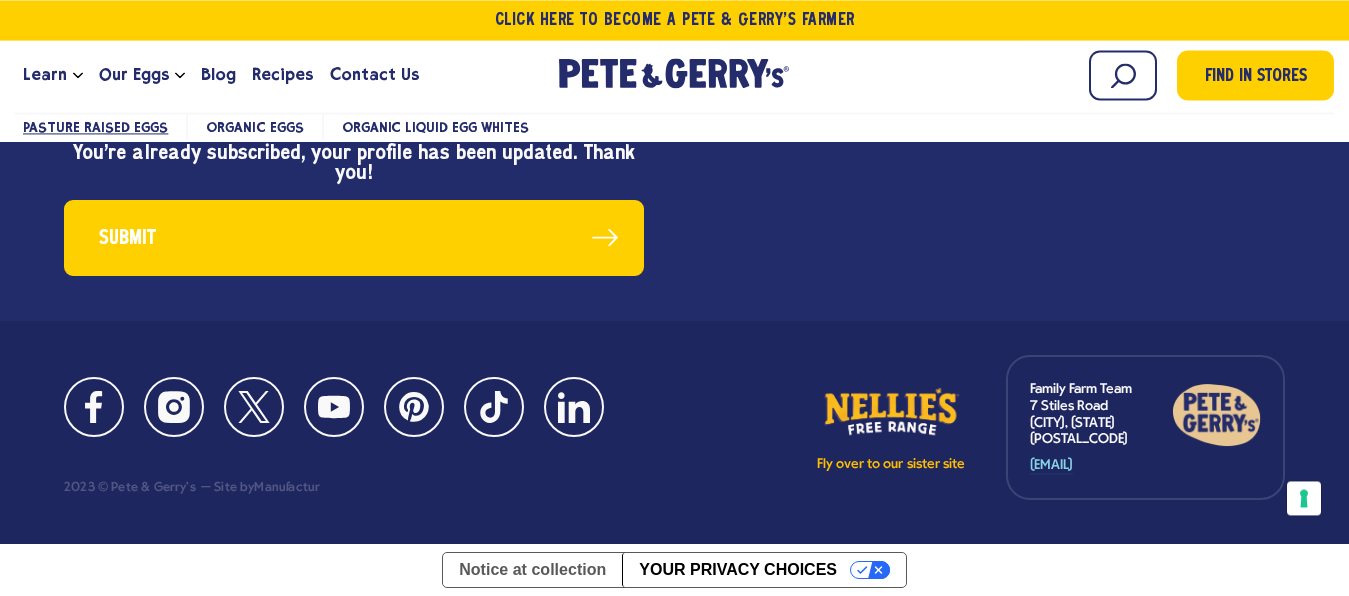 scroll, scrollTop: 10859, scrollLeft: 0, axis: vertical 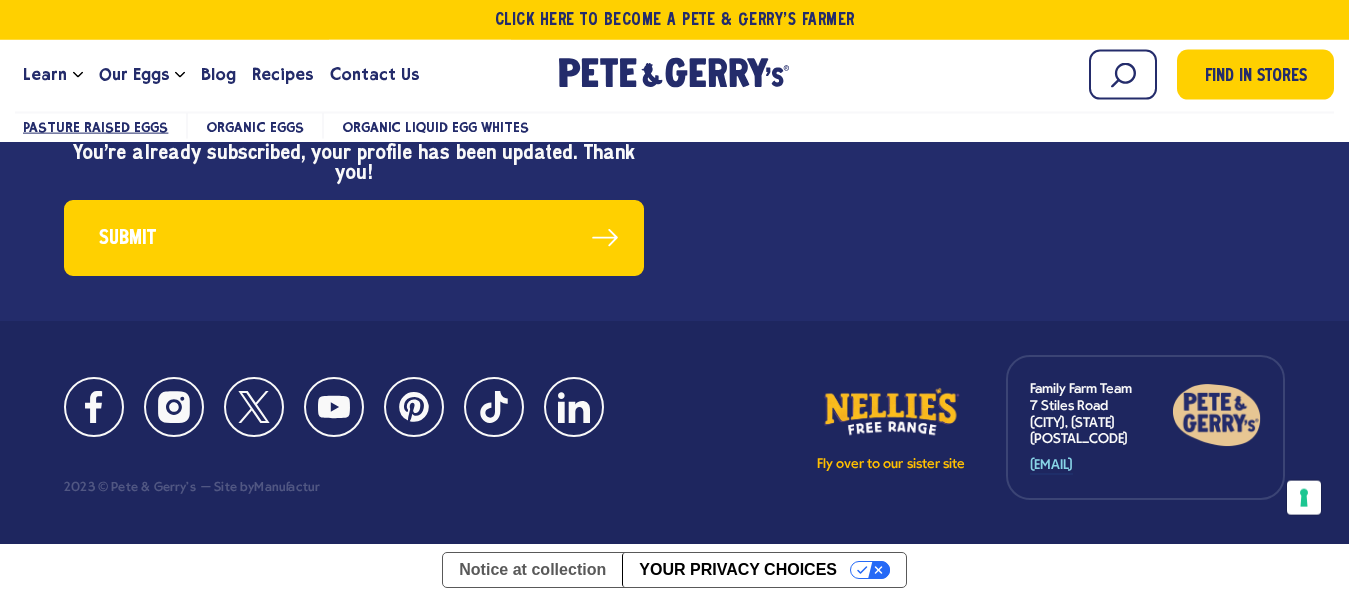 click at bounding box center (989, -1060) 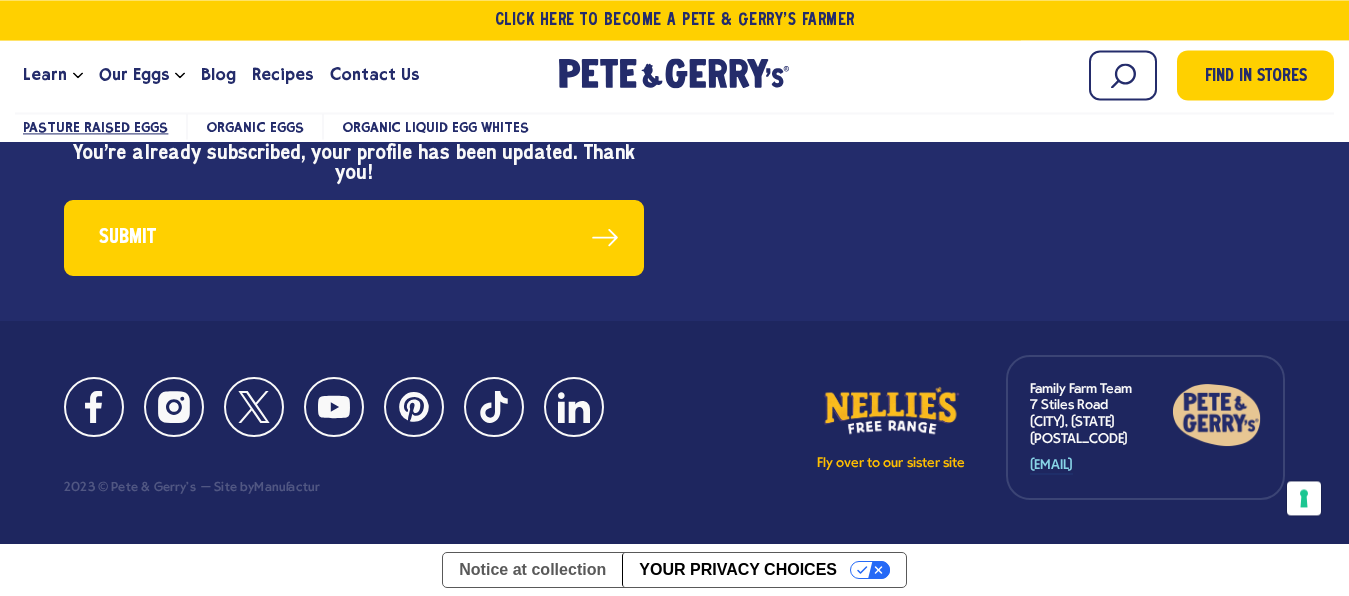 scroll, scrollTop: 10655, scrollLeft: 0, axis: vertical 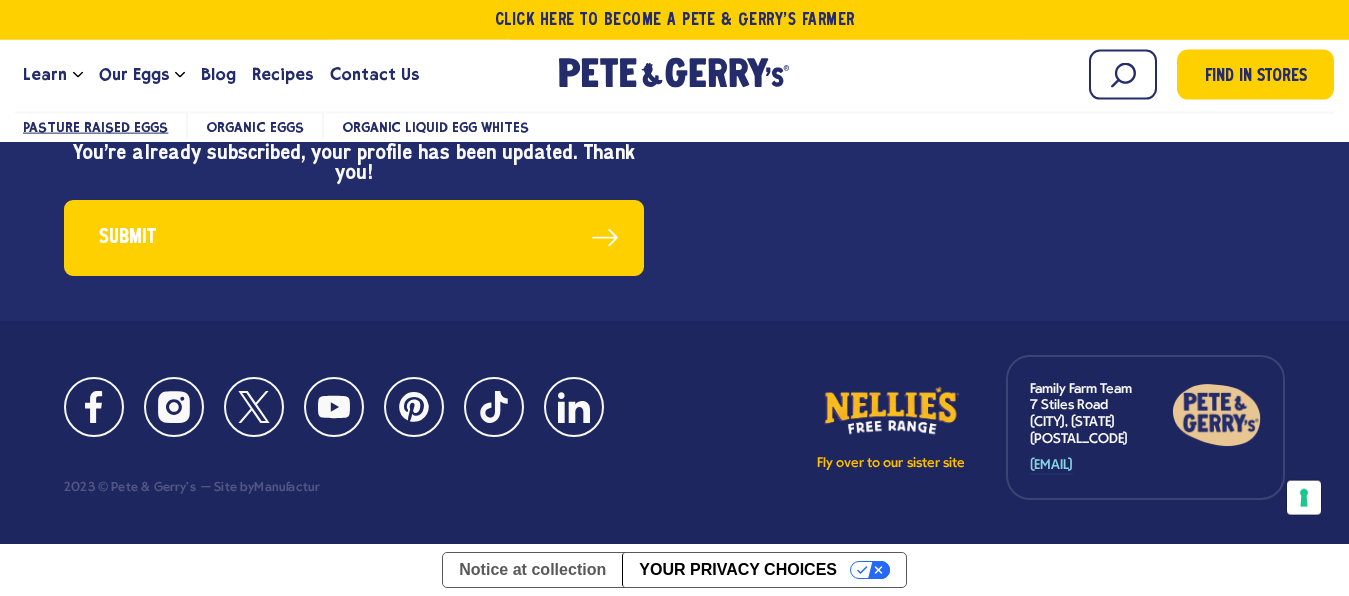 click at bounding box center (989, -1192) 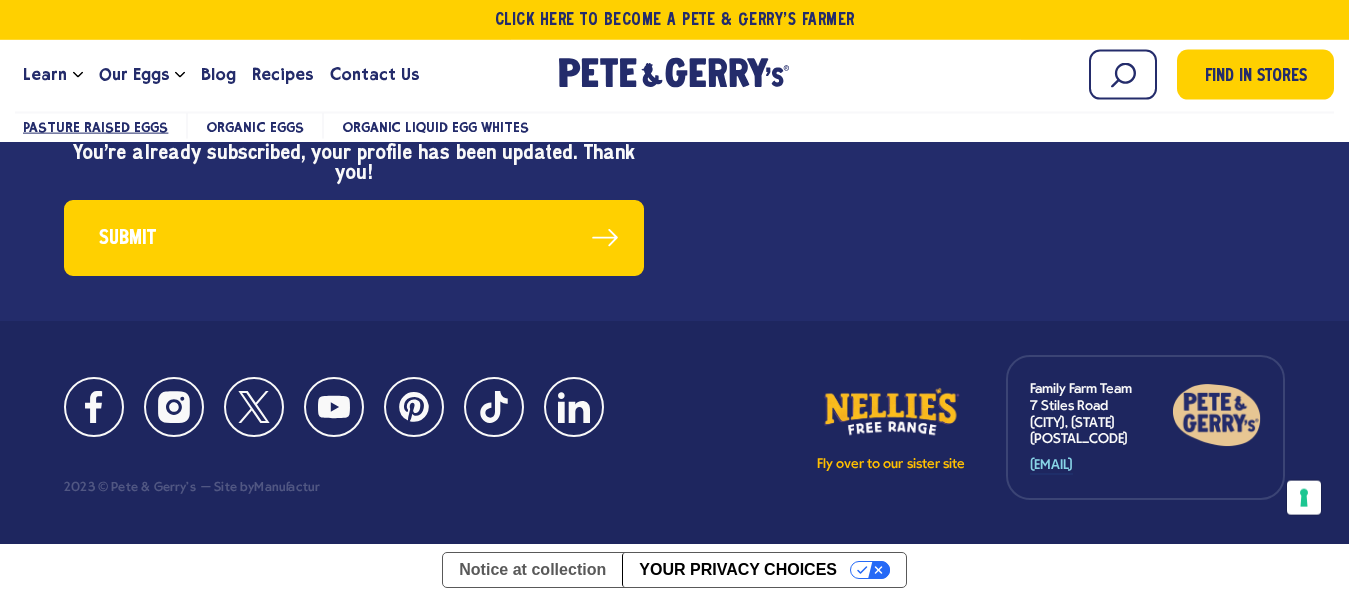 click at bounding box center (989, -1292) 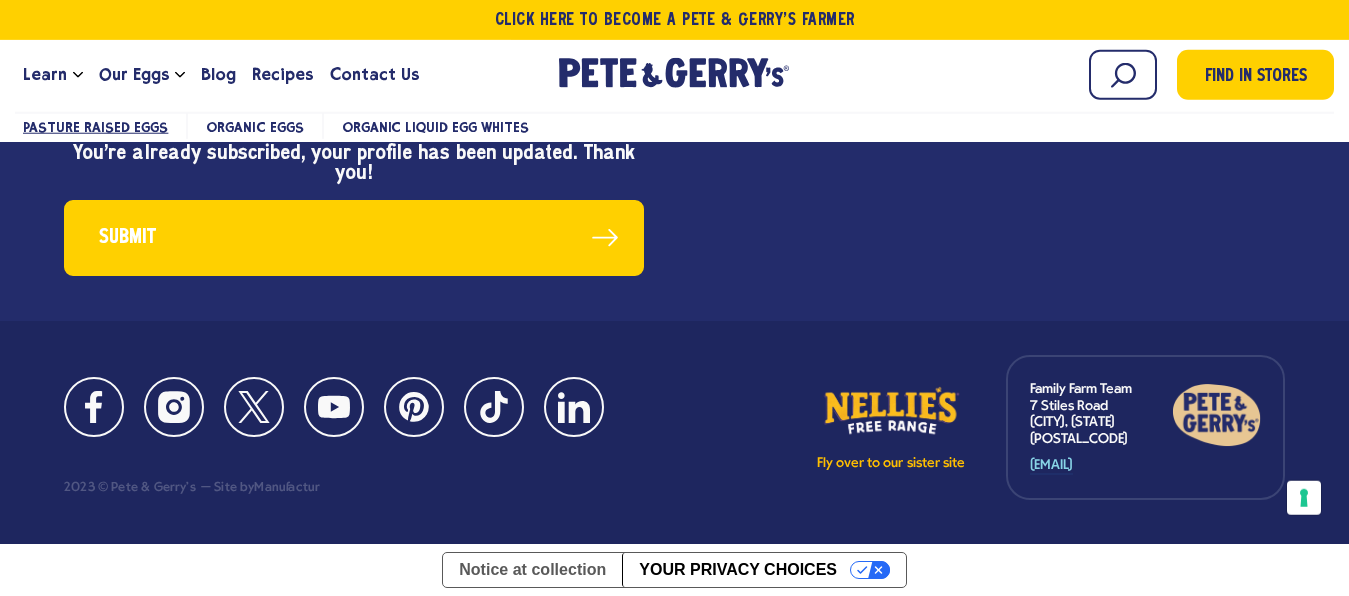 scroll, scrollTop: 10553, scrollLeft: 0, axis: vertical 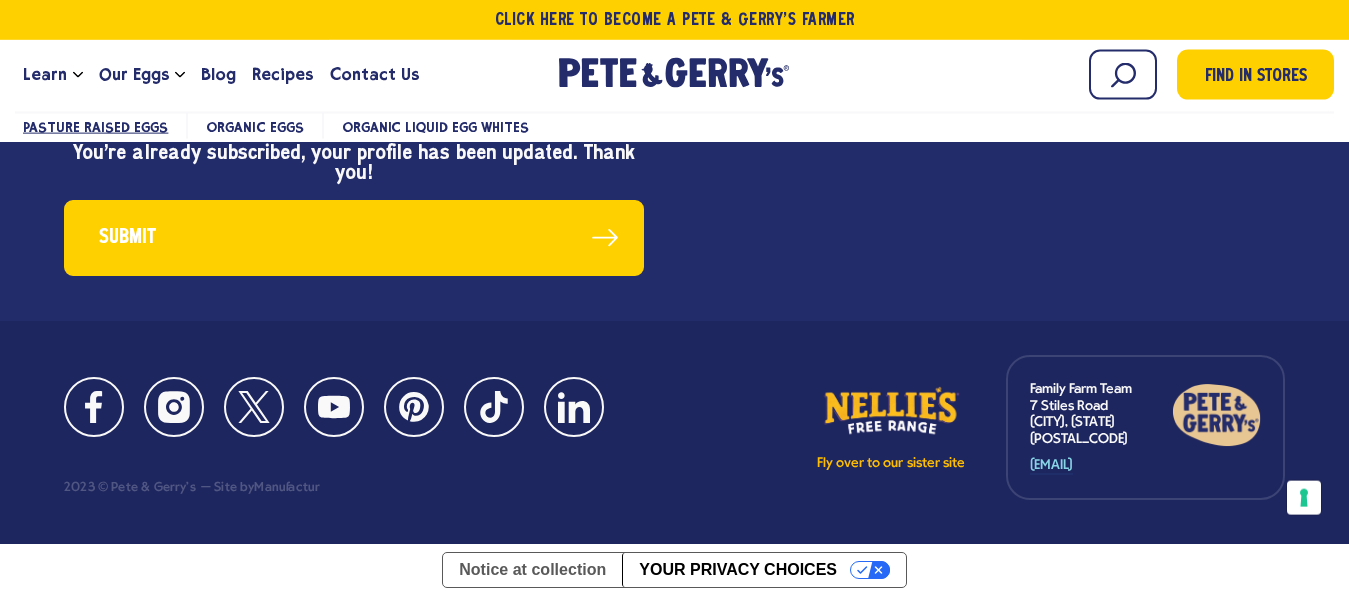 click at bounding box center [989, -1417] 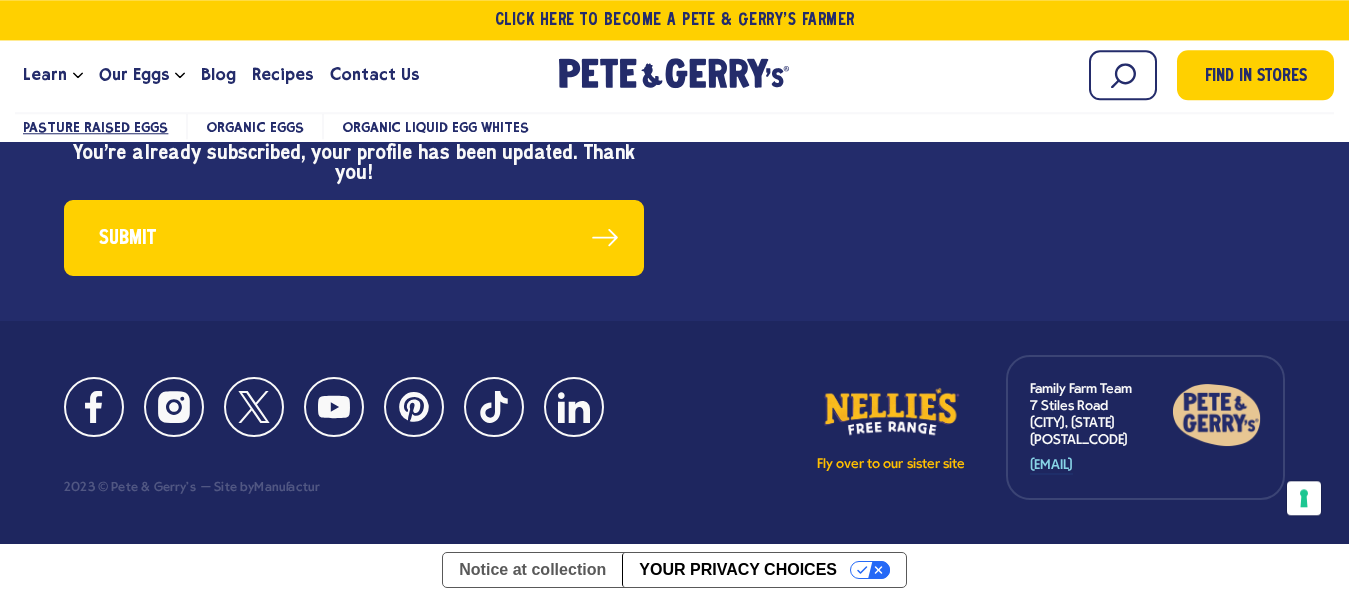 scroll, scrollTop: 10247, scrollLeft: 0, axis: vertical 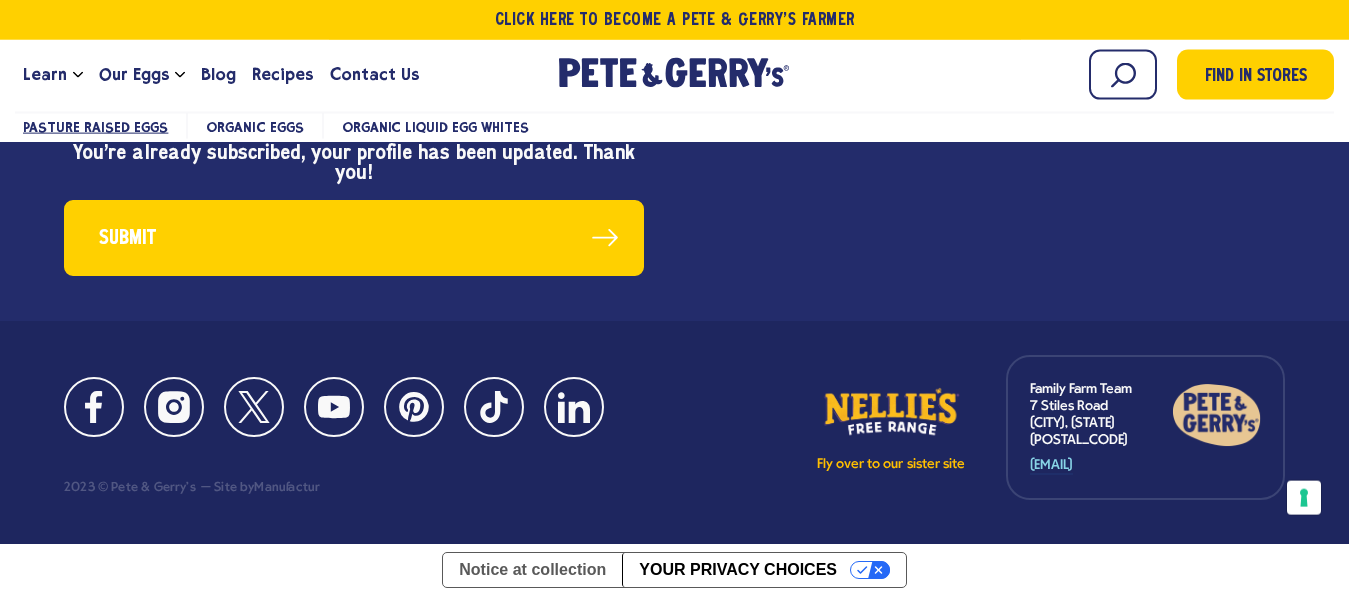 click at bounding box center (989, -1807) 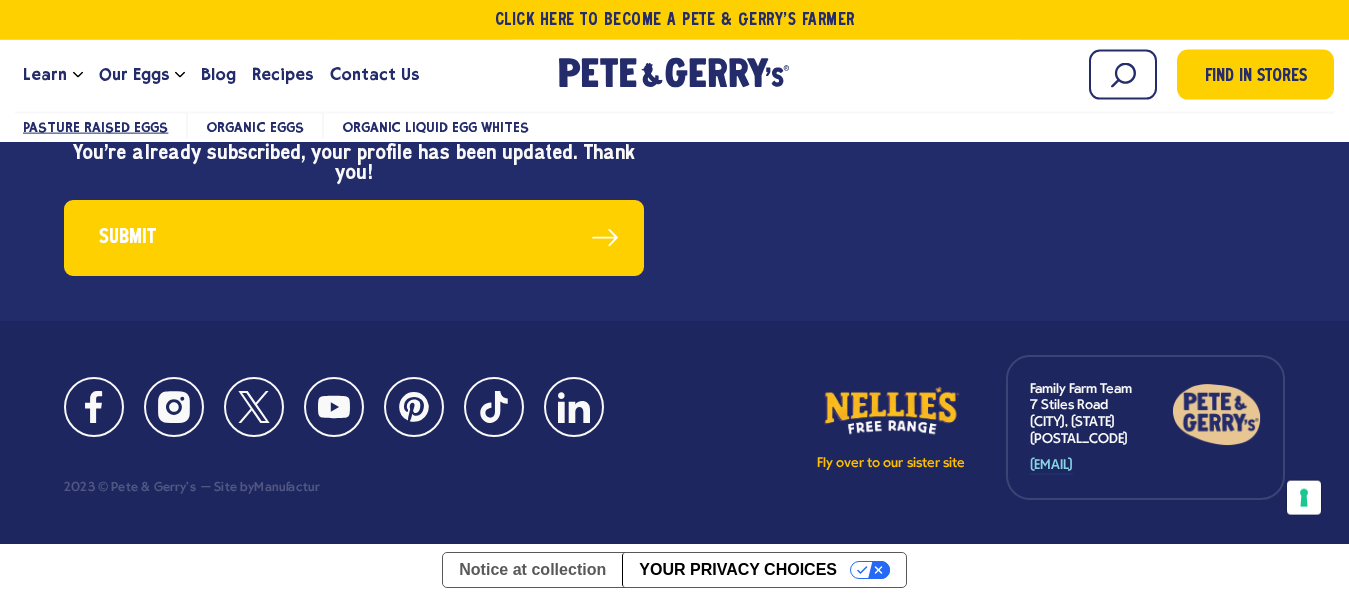 click at bounding box center [989, -1773] 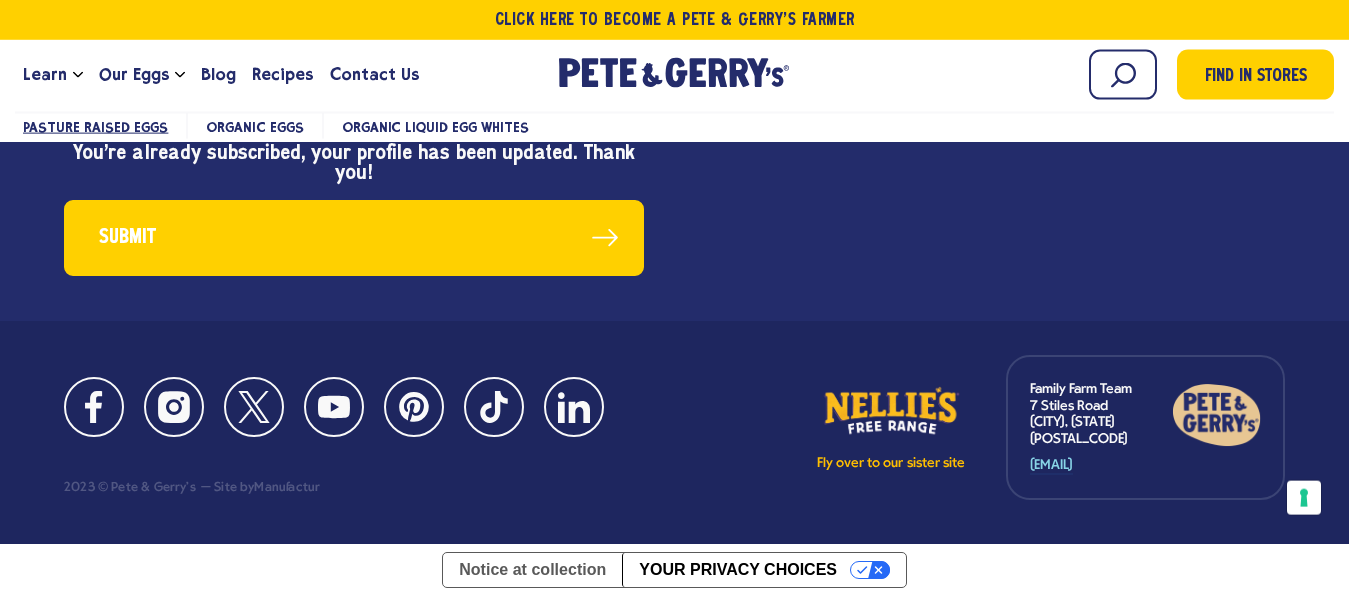 click at bounding box center (997, -1993) 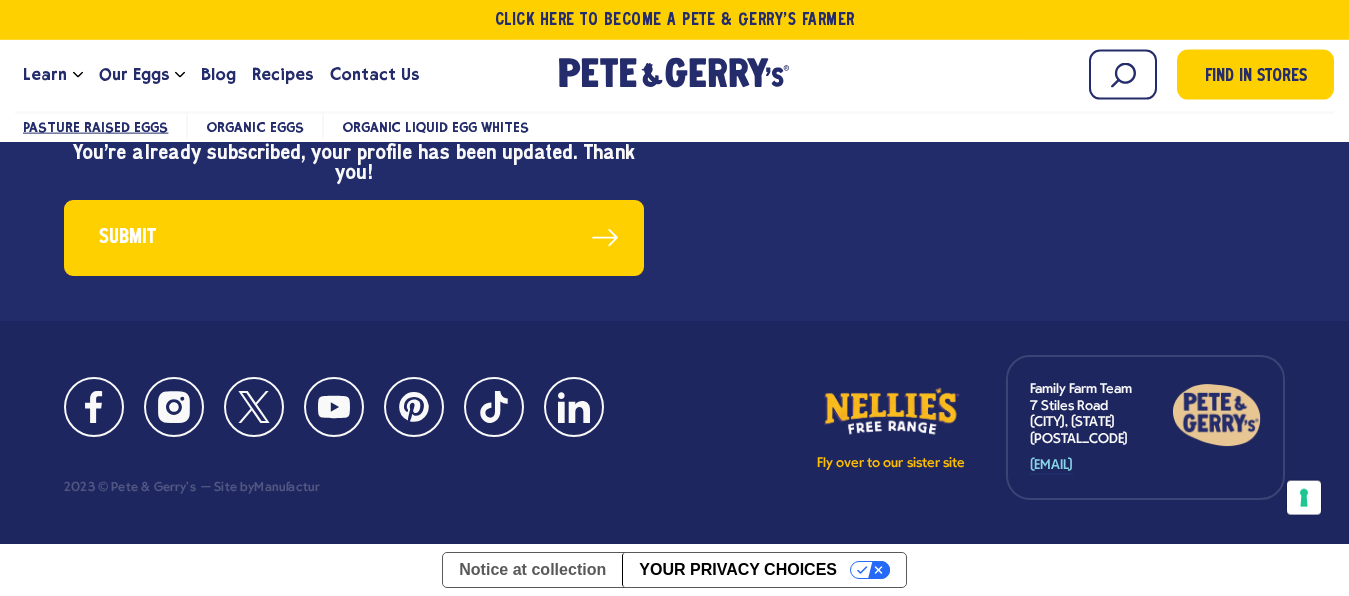 click at bounding box center (991, -1588) 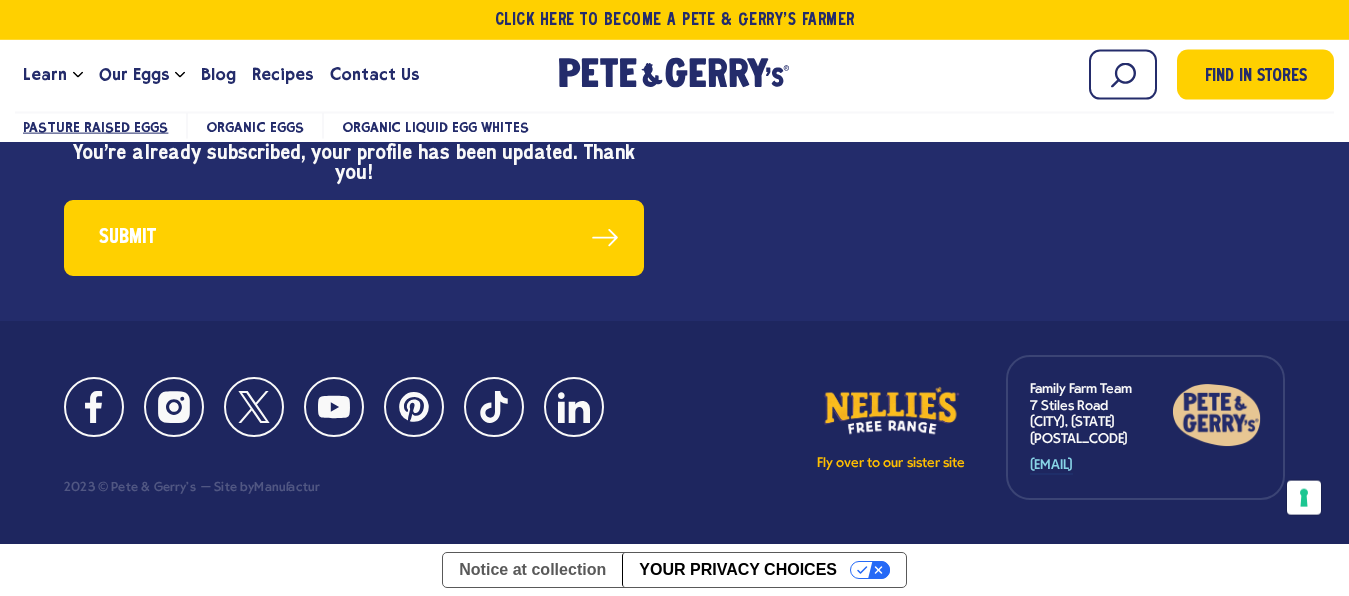 click at bounding box center [997, -1993] 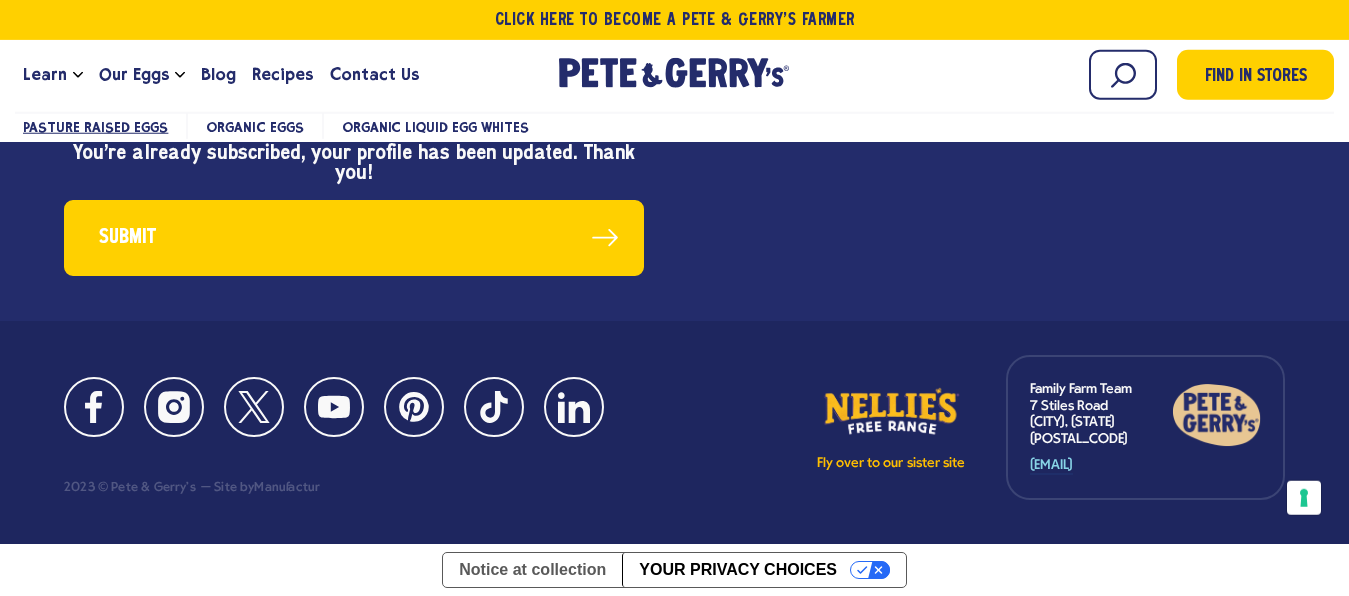 scroll, scrollTop: 0, scrollLeft: 0, axis: both 